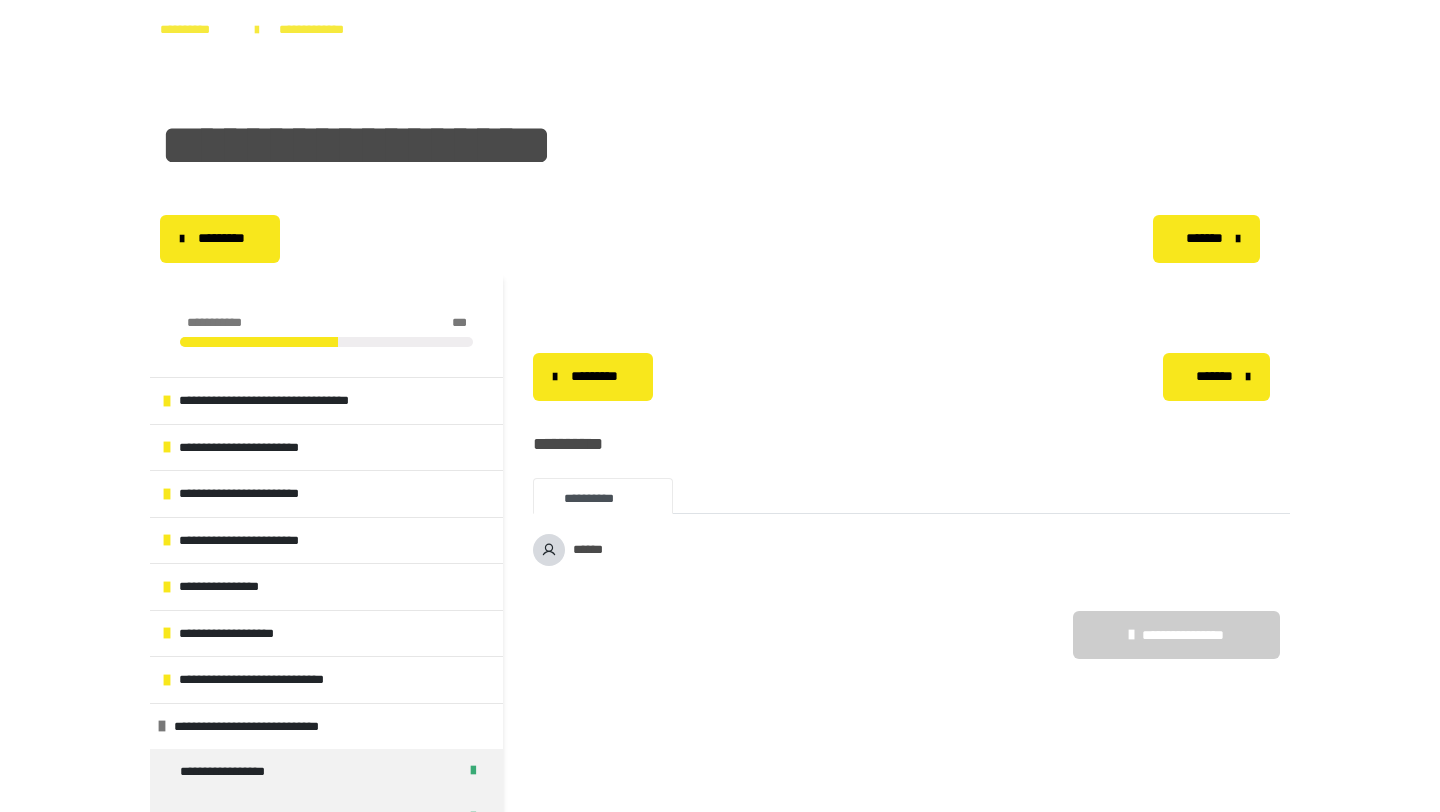 scroll, scrollTop: 0, scrollLeft: 0, axis: both 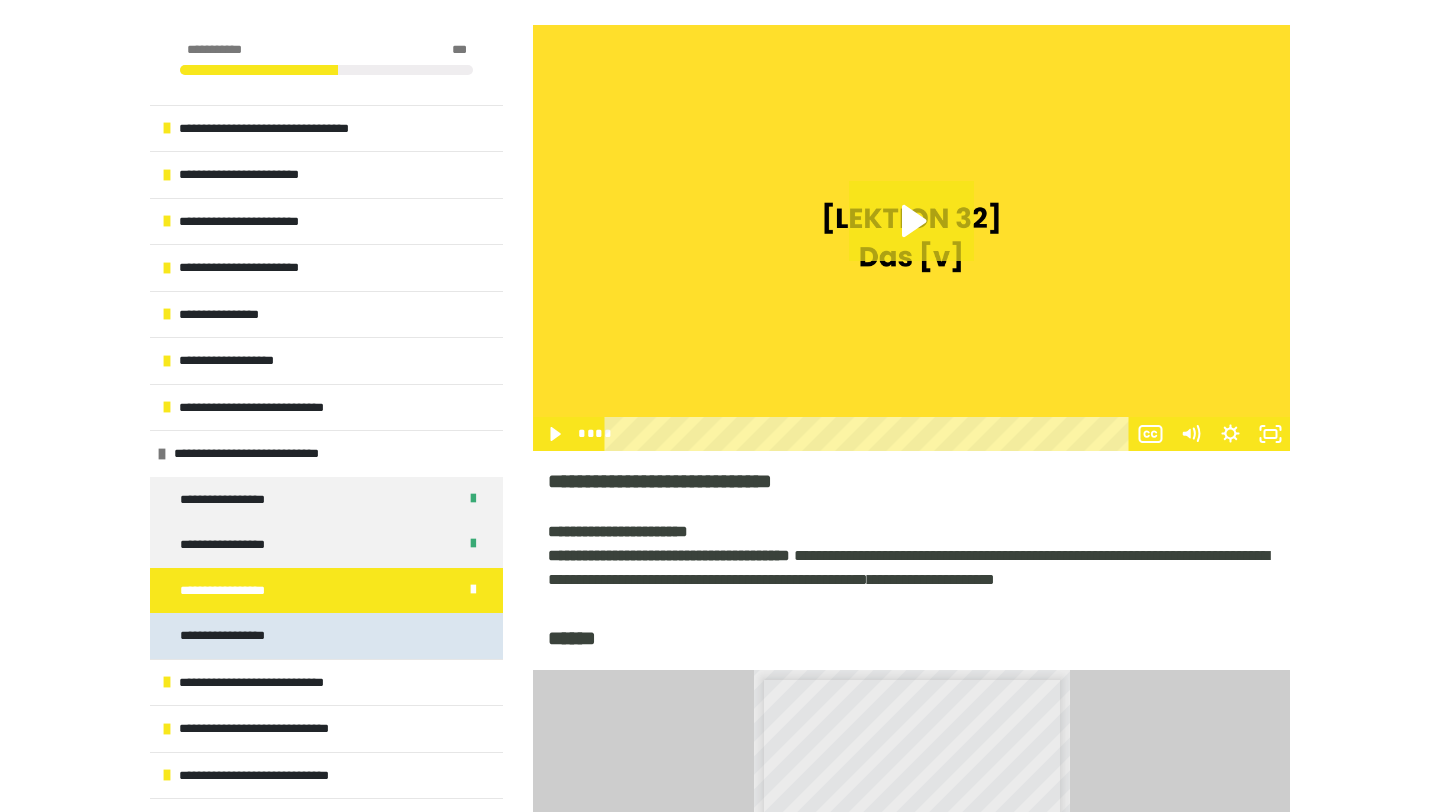 click on "**********" at bounding box center (232, 636) 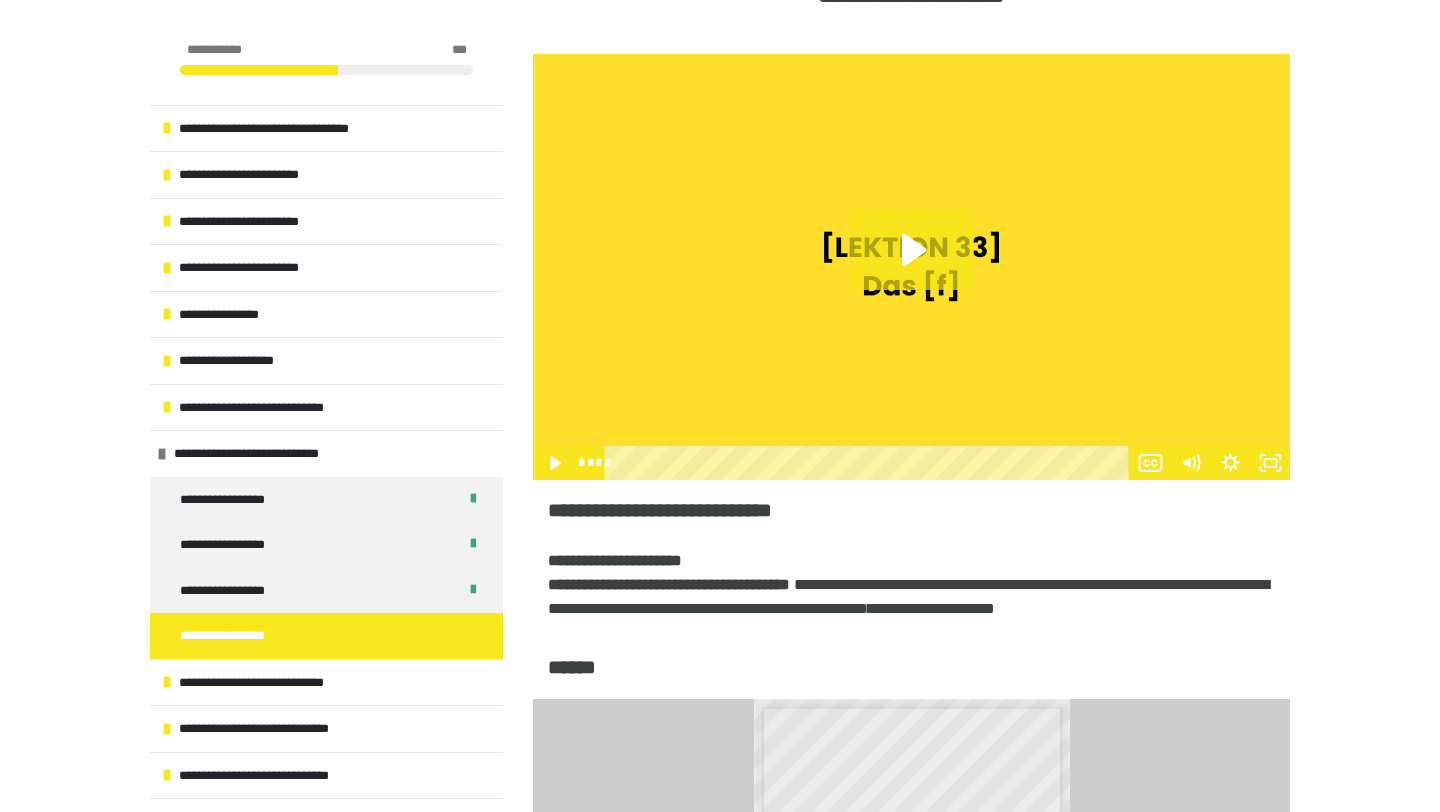 scroll, scrollTop: 494, scrollLeft: 0, axis: vertical 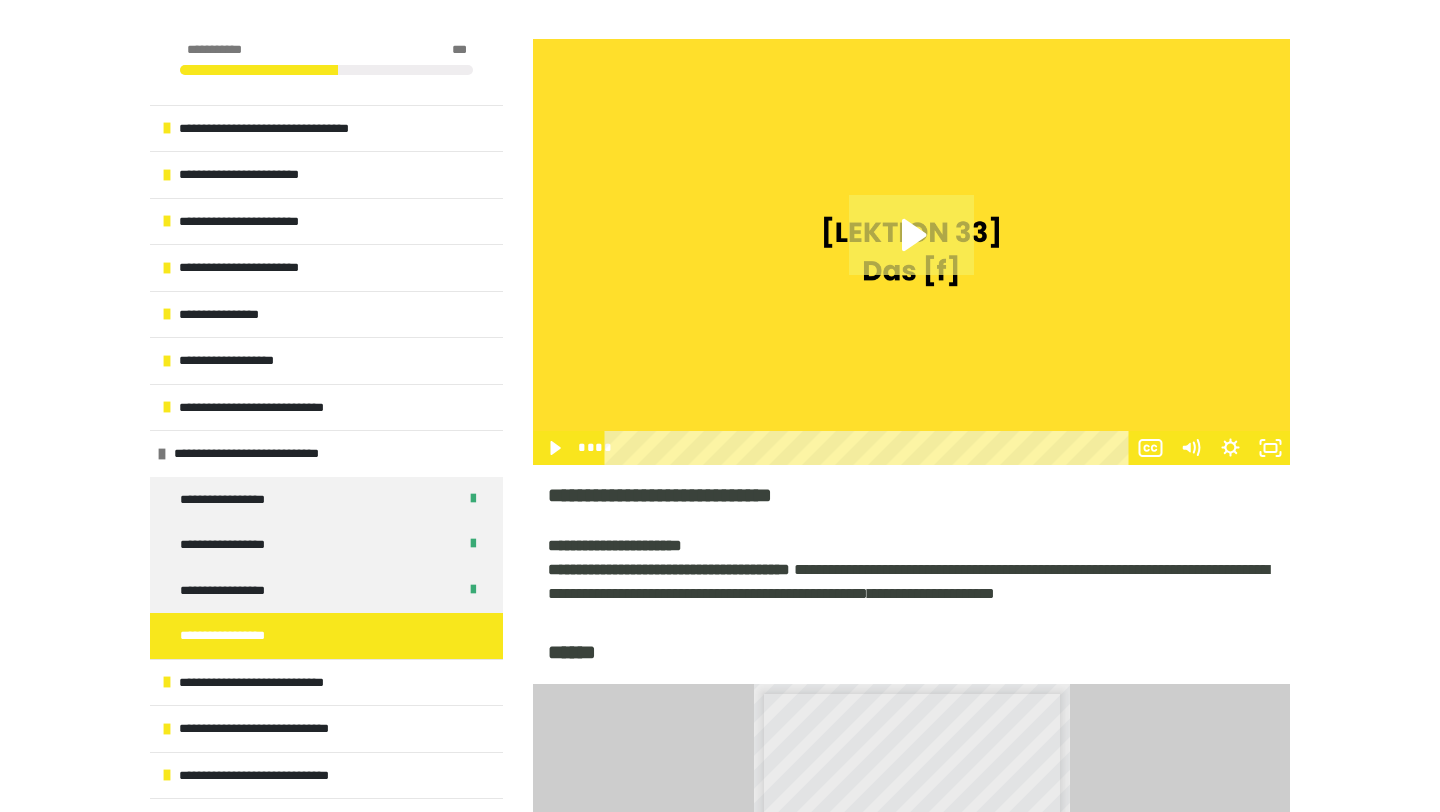 click 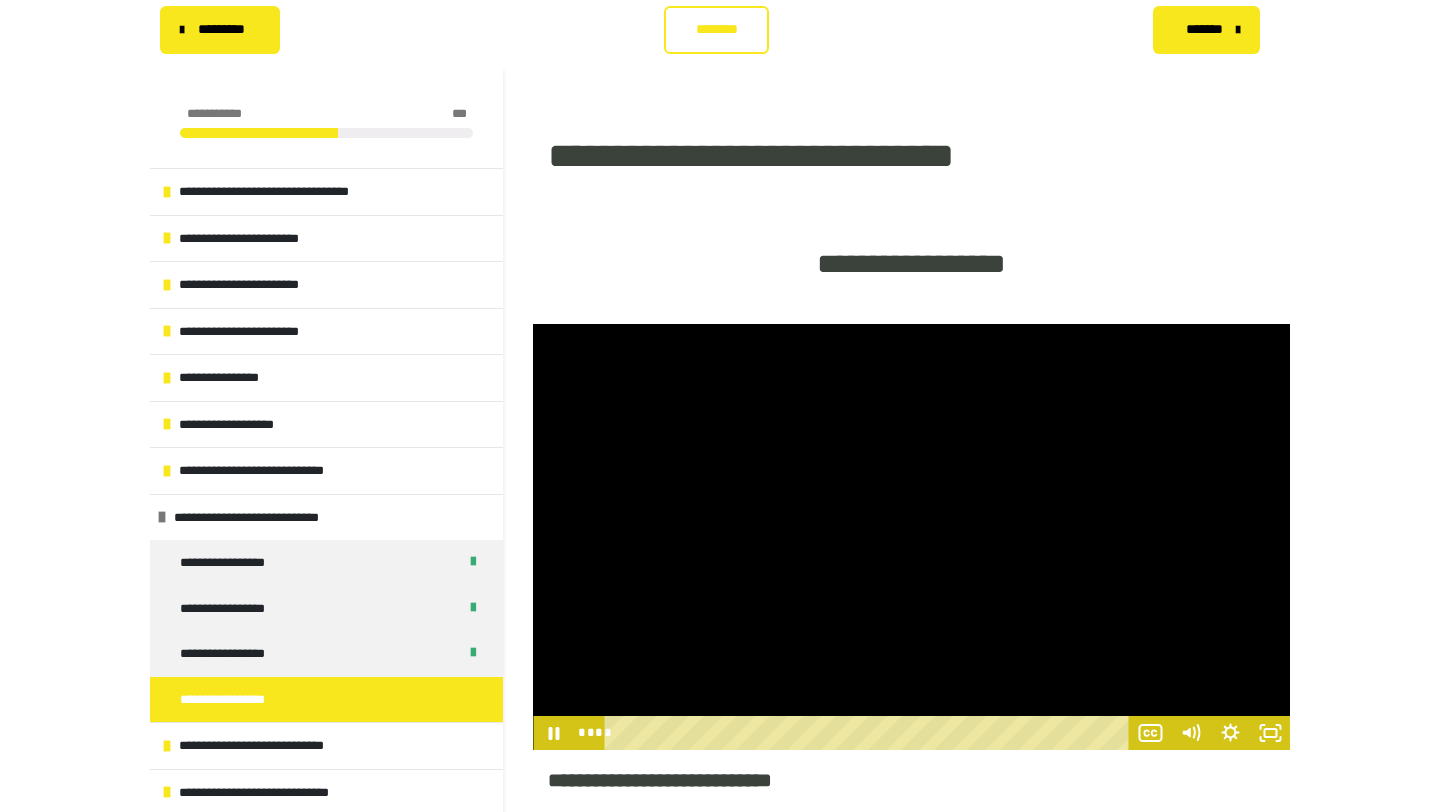 scroll, scrollTop: 38, scrollLeft: 0, axis: vertical 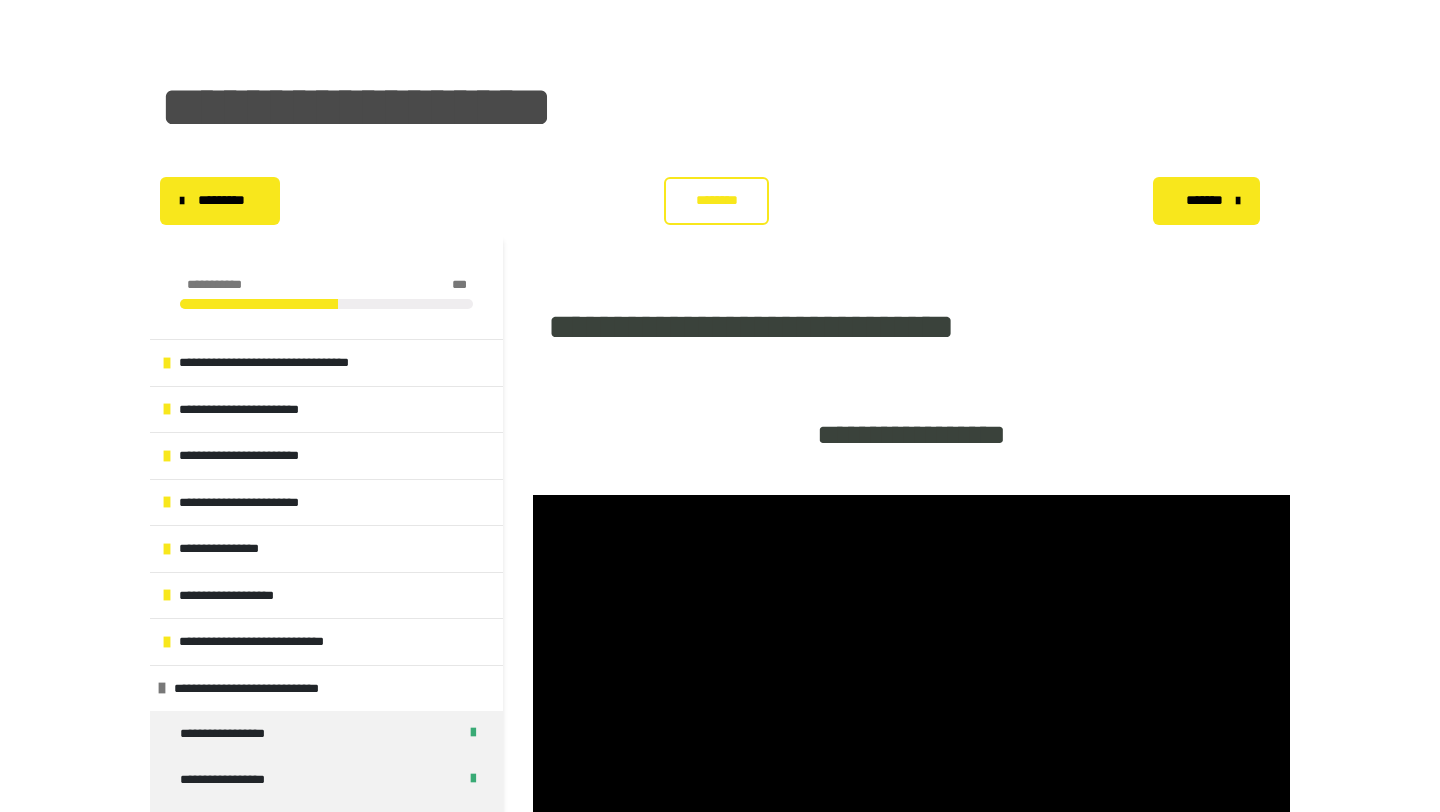 click on "********" at bounding box center [716, 200] 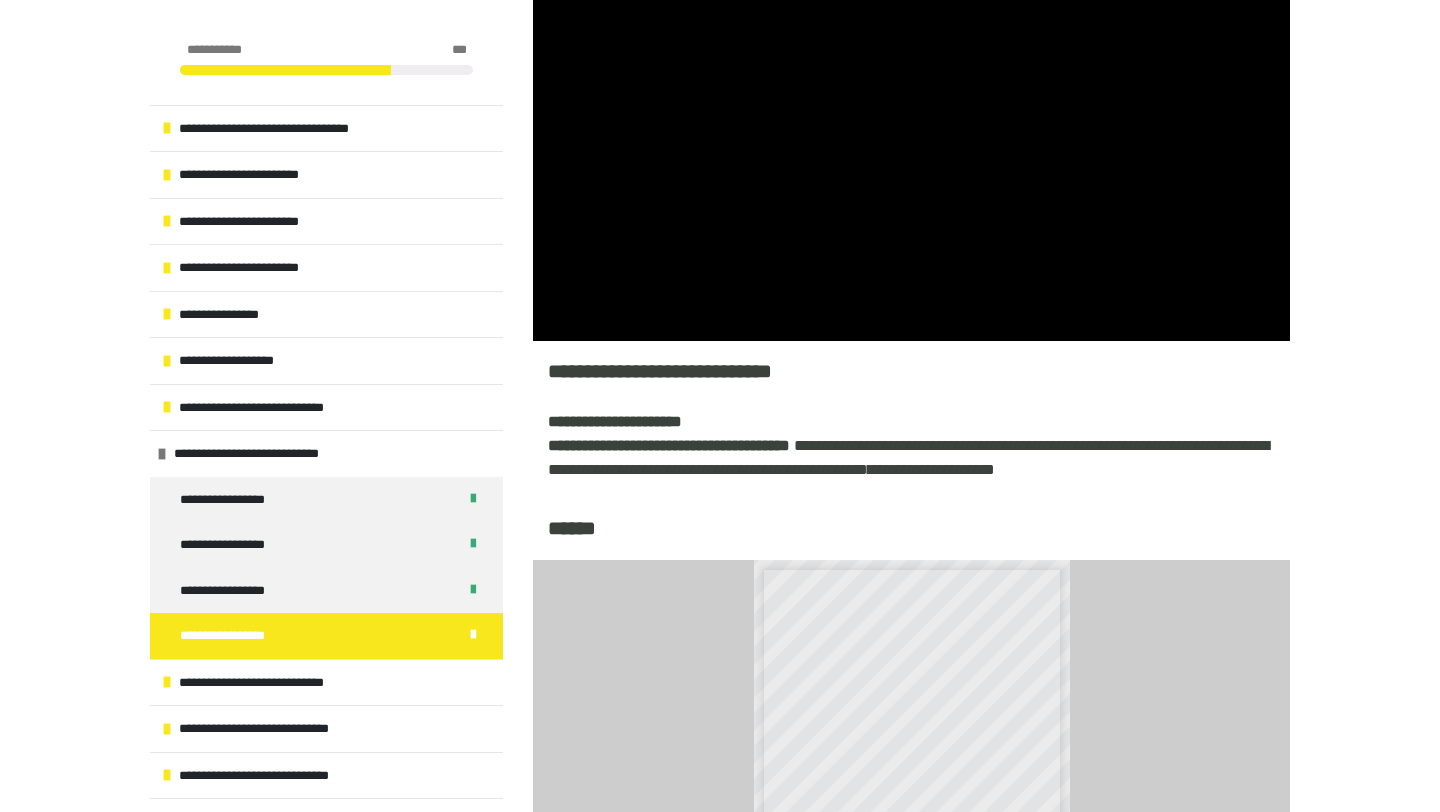 scroll, scrollTop: 620, scrollLeft: 0, axis: vertical 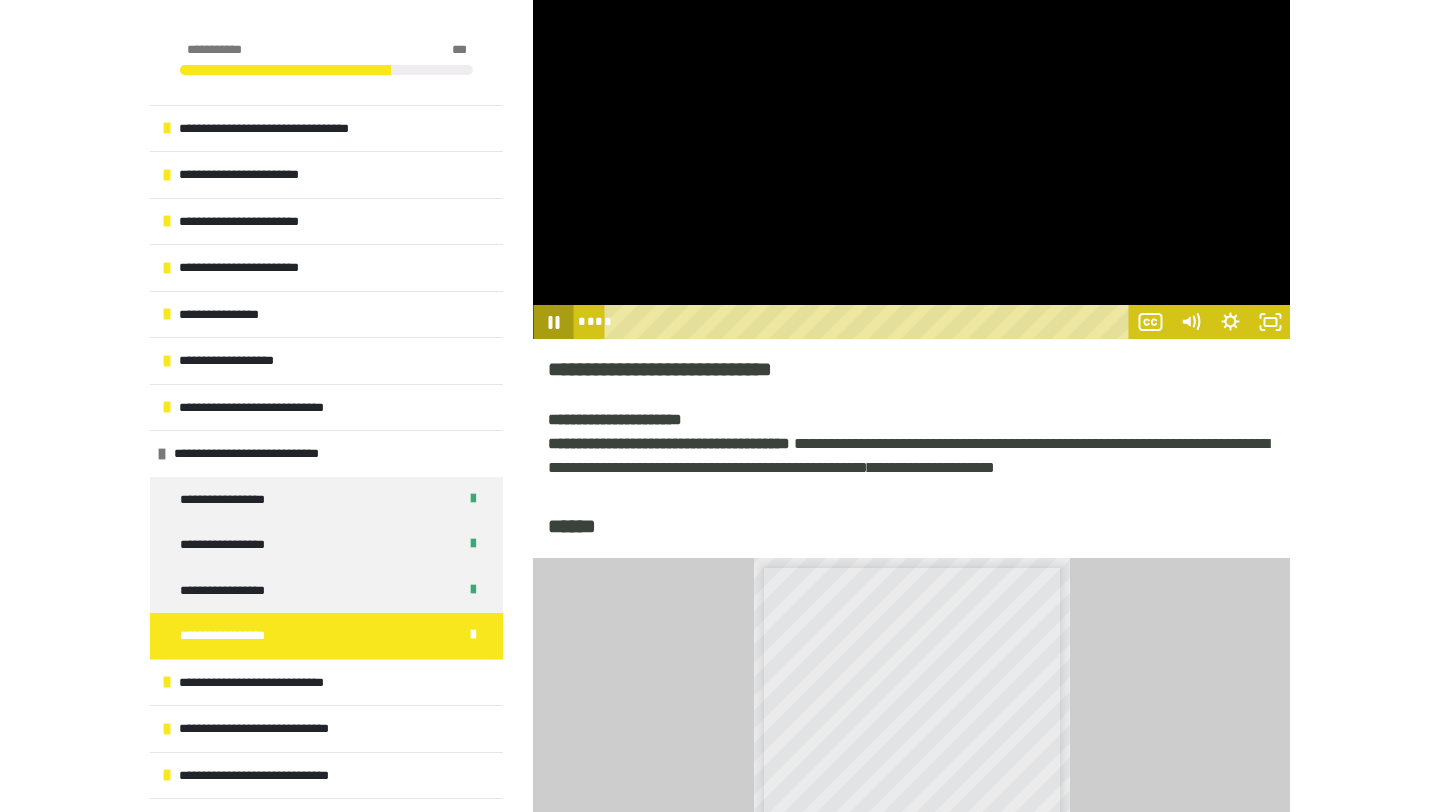 click 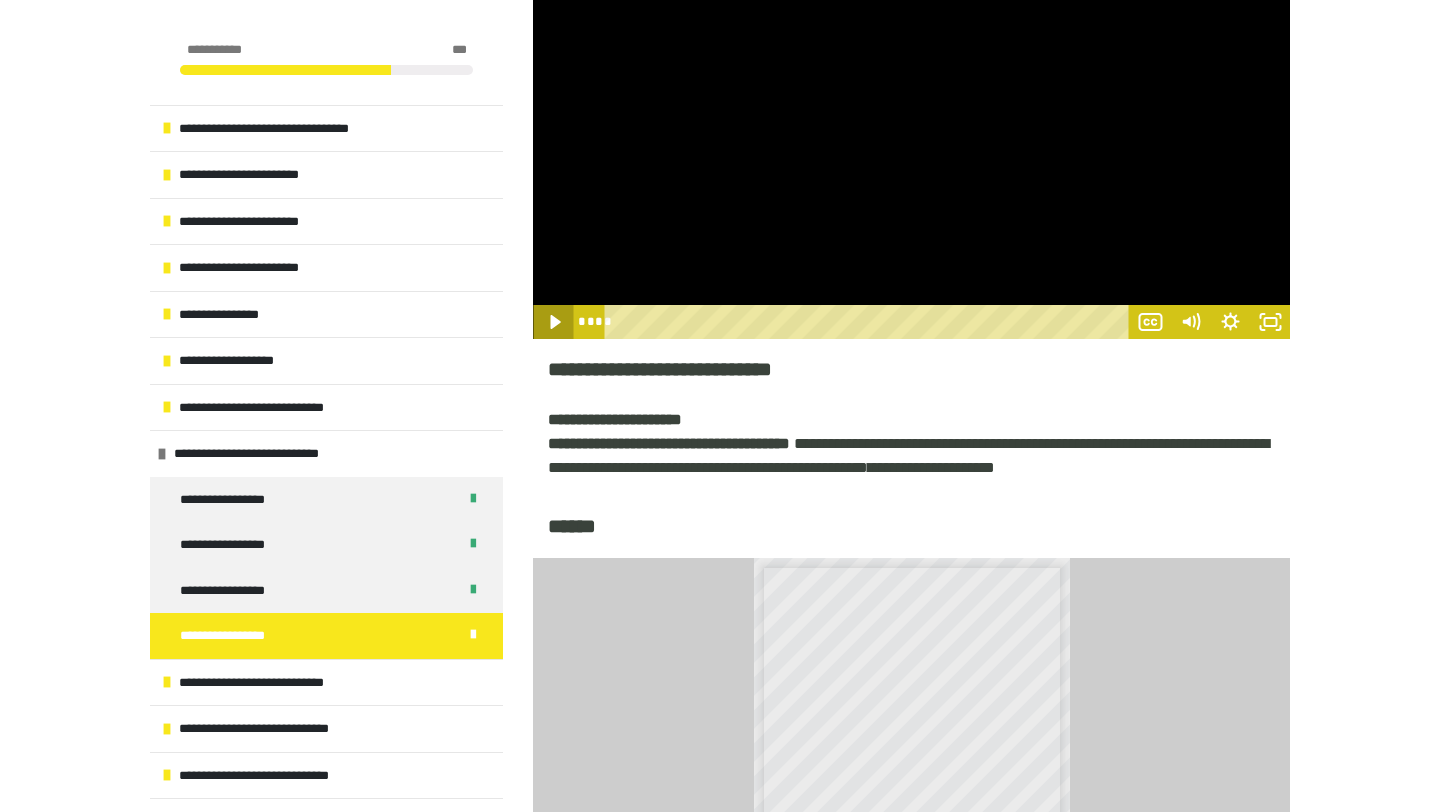 click 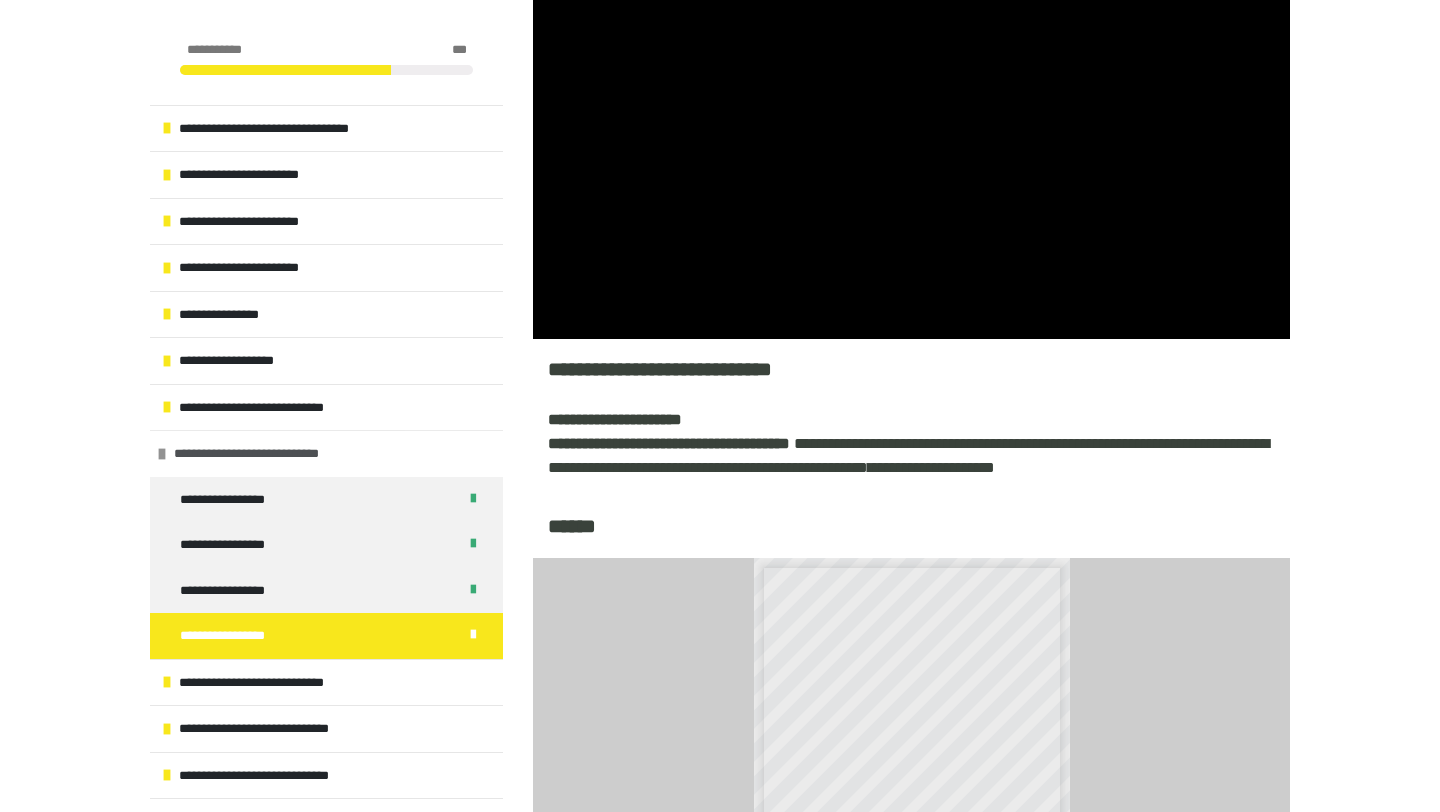 click on "**********" at bounding box center (269, 454) 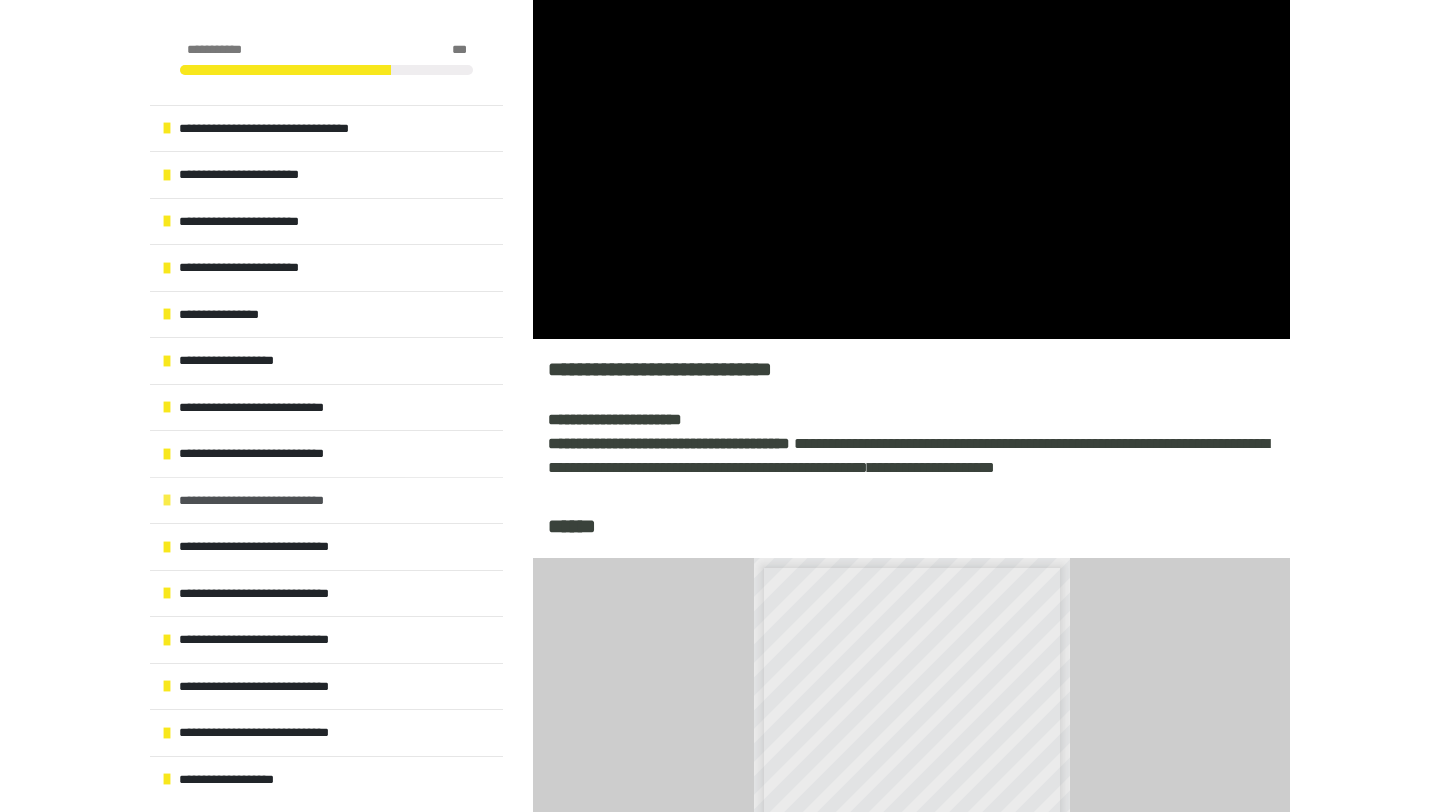 click on "**********" at bounding box center [274, 501] 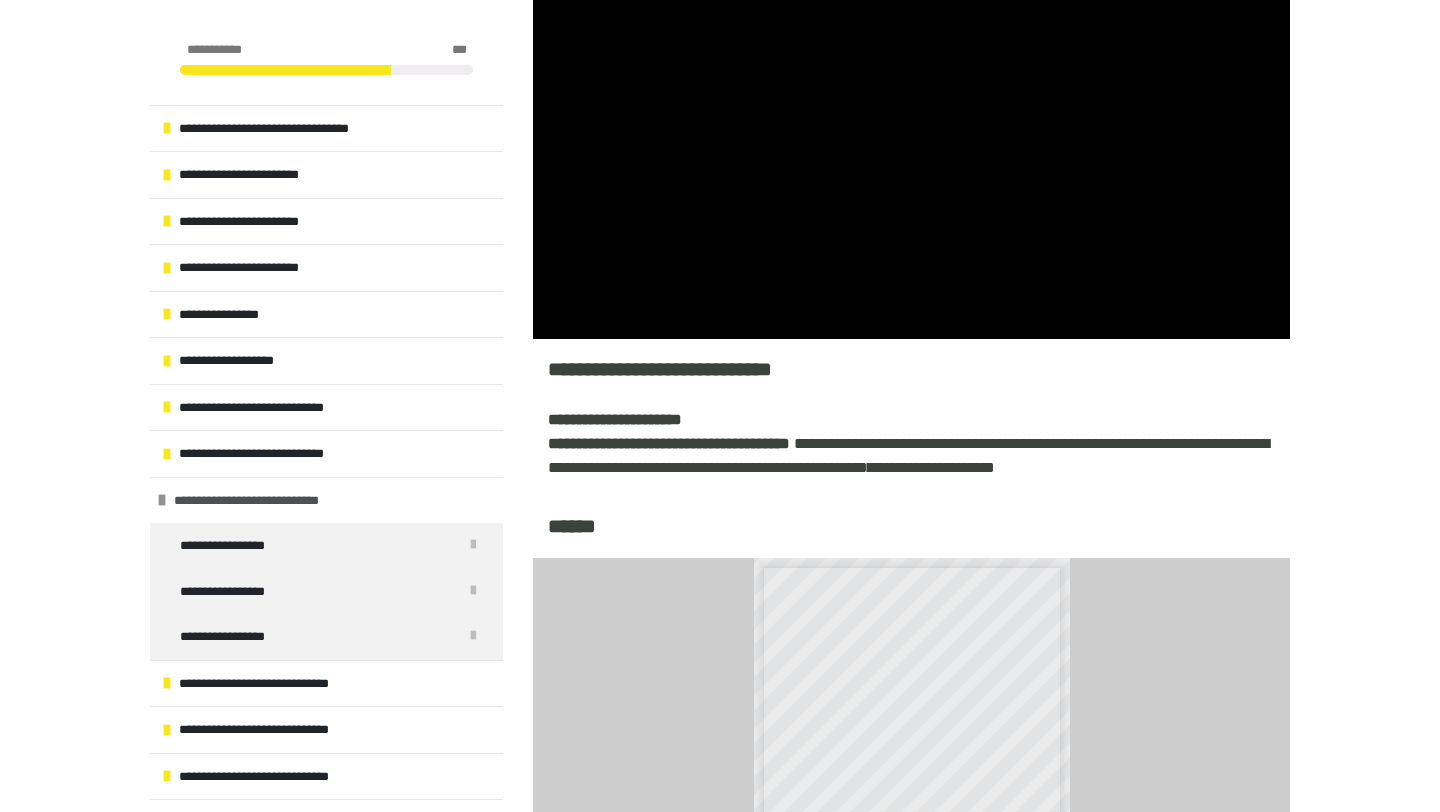 click on "**********" at bounding box center [269, 501] 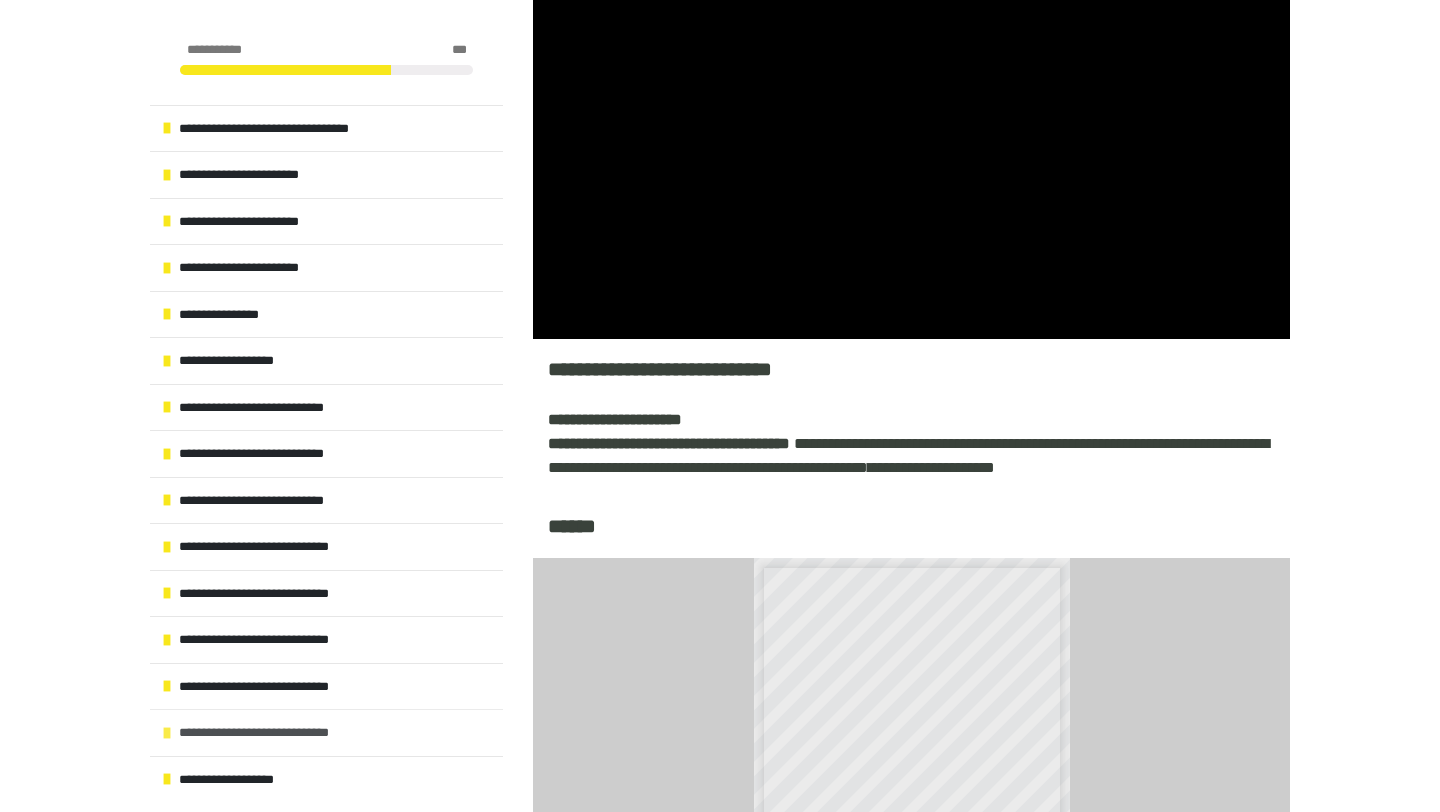 click on "**********" at bounding box center (277, 733) 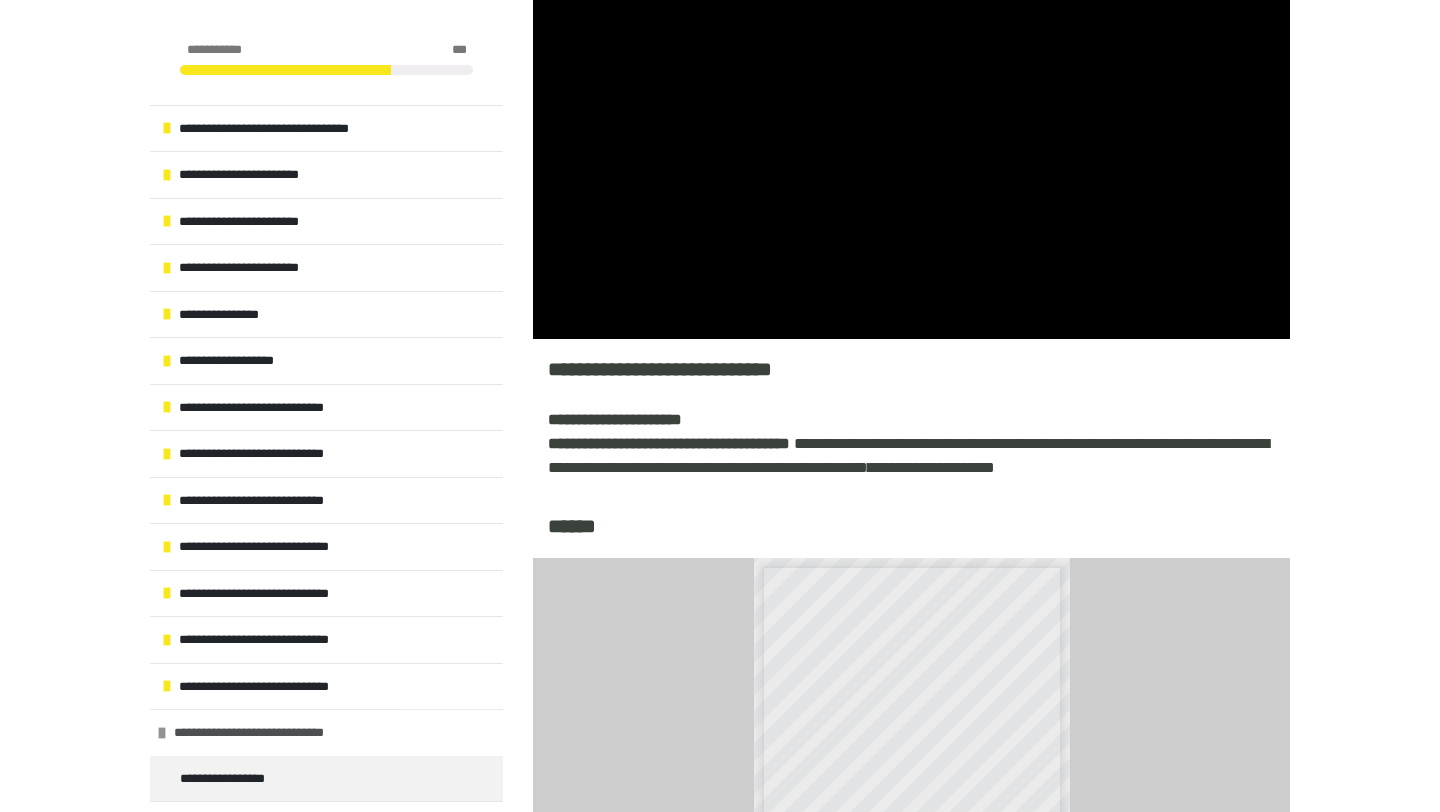 scroll, scrollTop: 30, scrollLeft: 0, axis: vertical 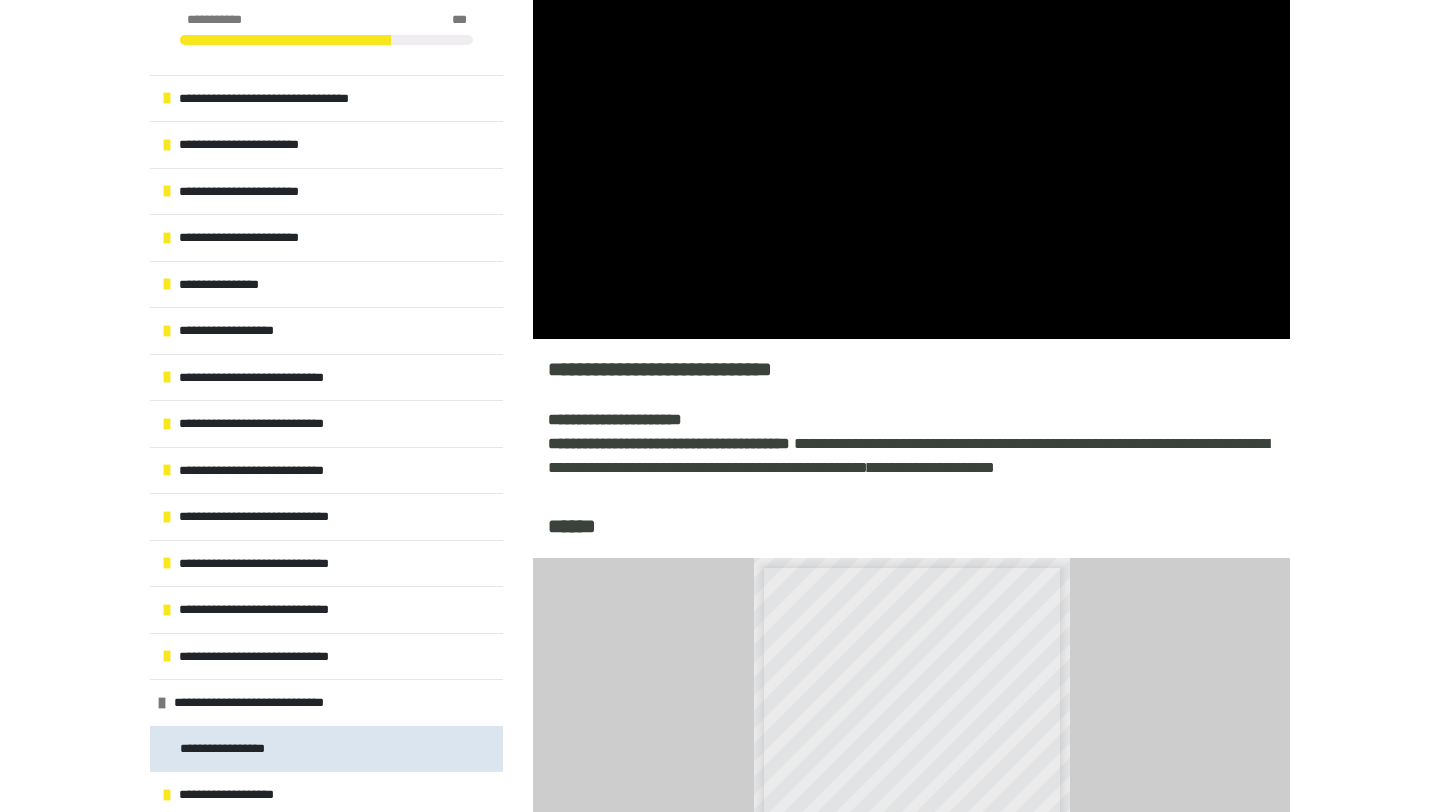 click on "**********" at bounding box center [232, 749] 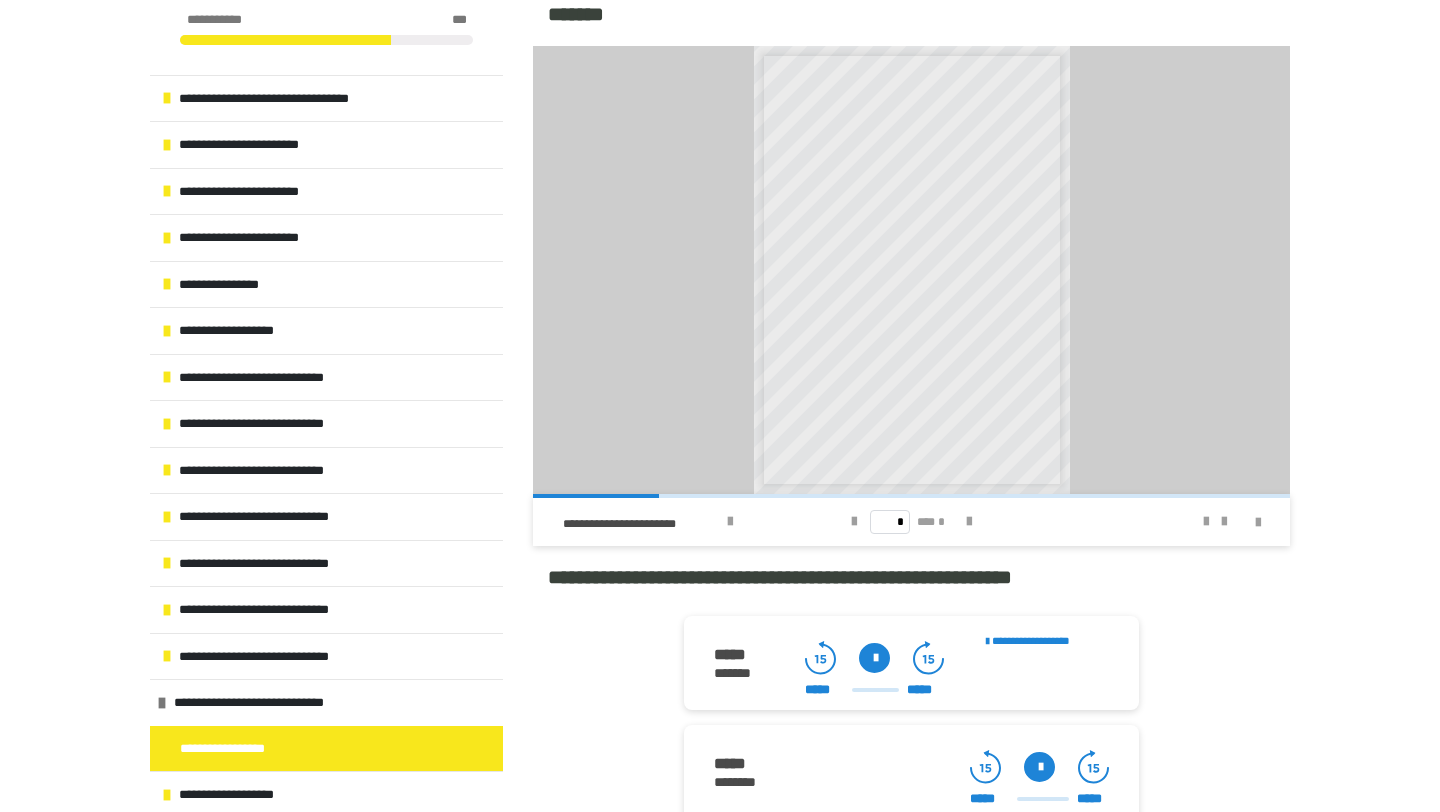 scroll, scrollTop: 1651, scrollLeft: 0, axis: vertical 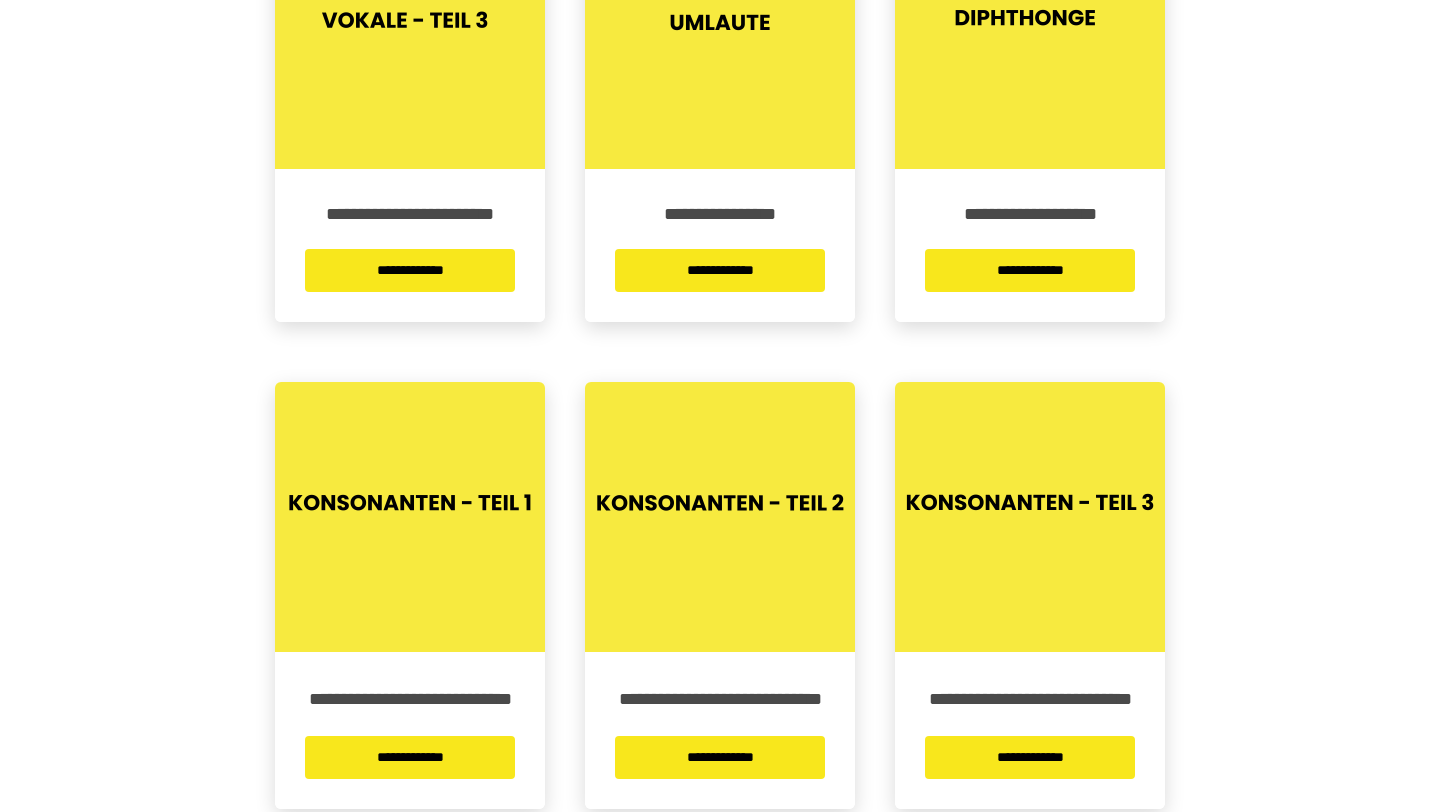 click at bounding box center (720, 517) 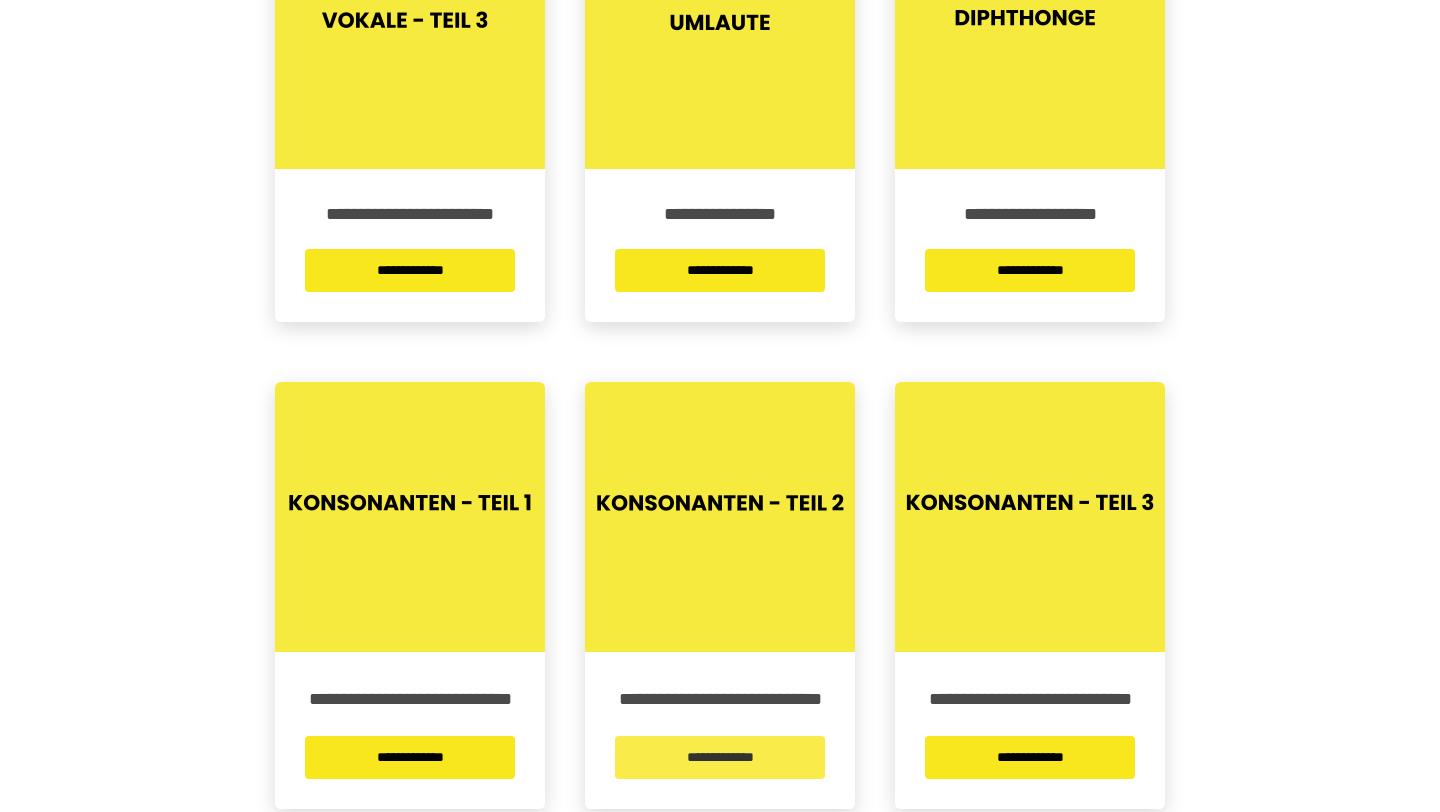 click on "**********" at bounding box center (720, 757) 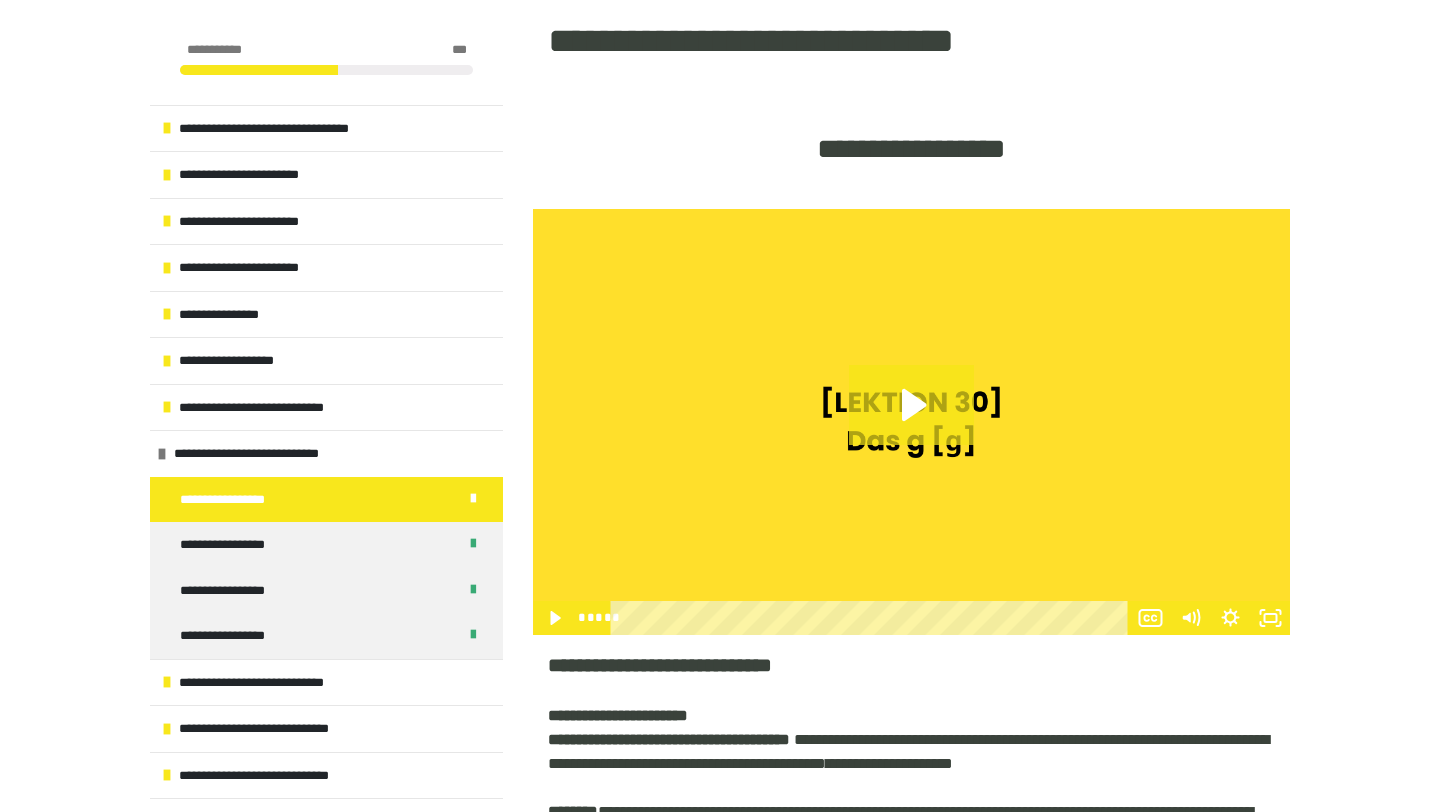 scroll, scrollTop: 344, scrollLeft: 0, axis: vertical 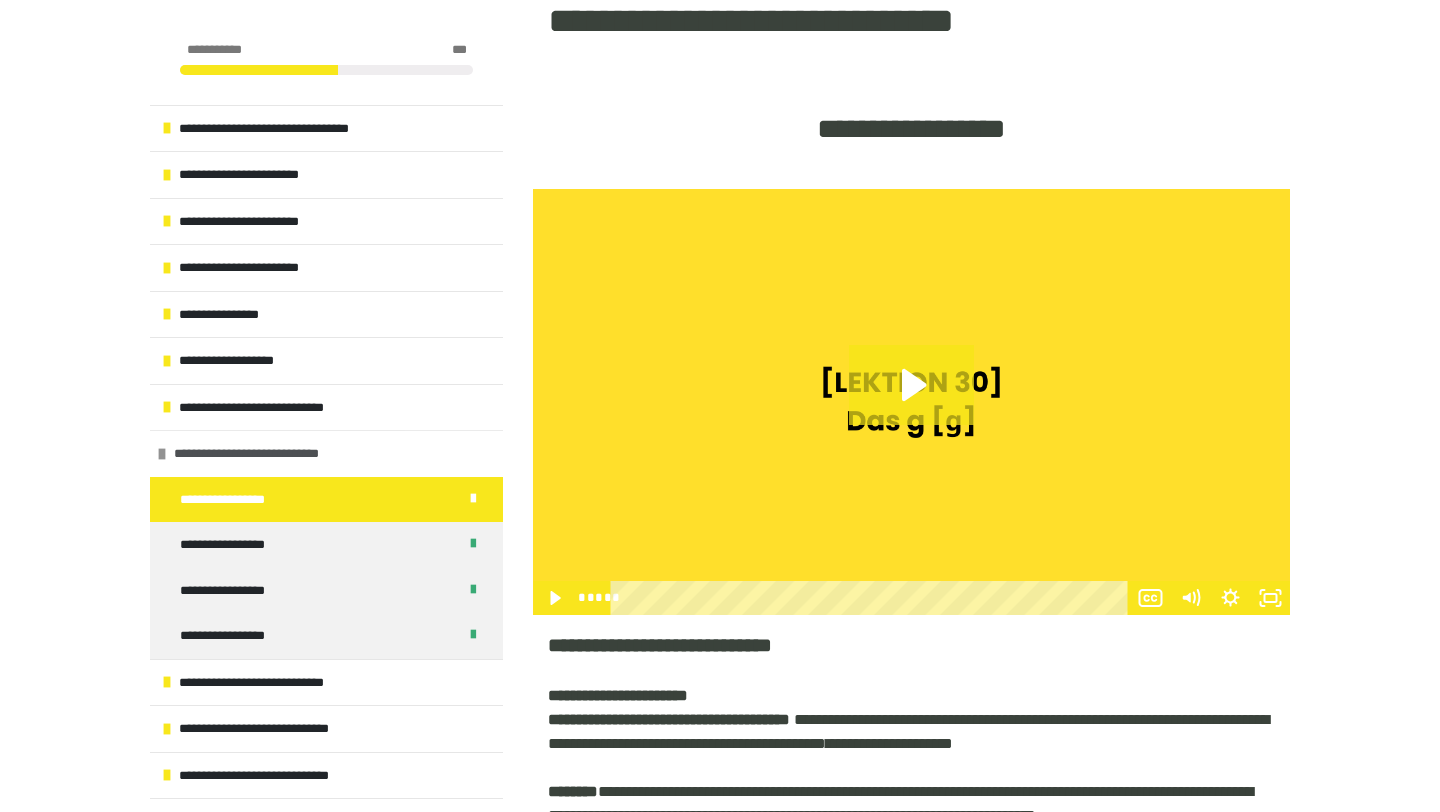 click on "**********" at bounding box center [326, 453] 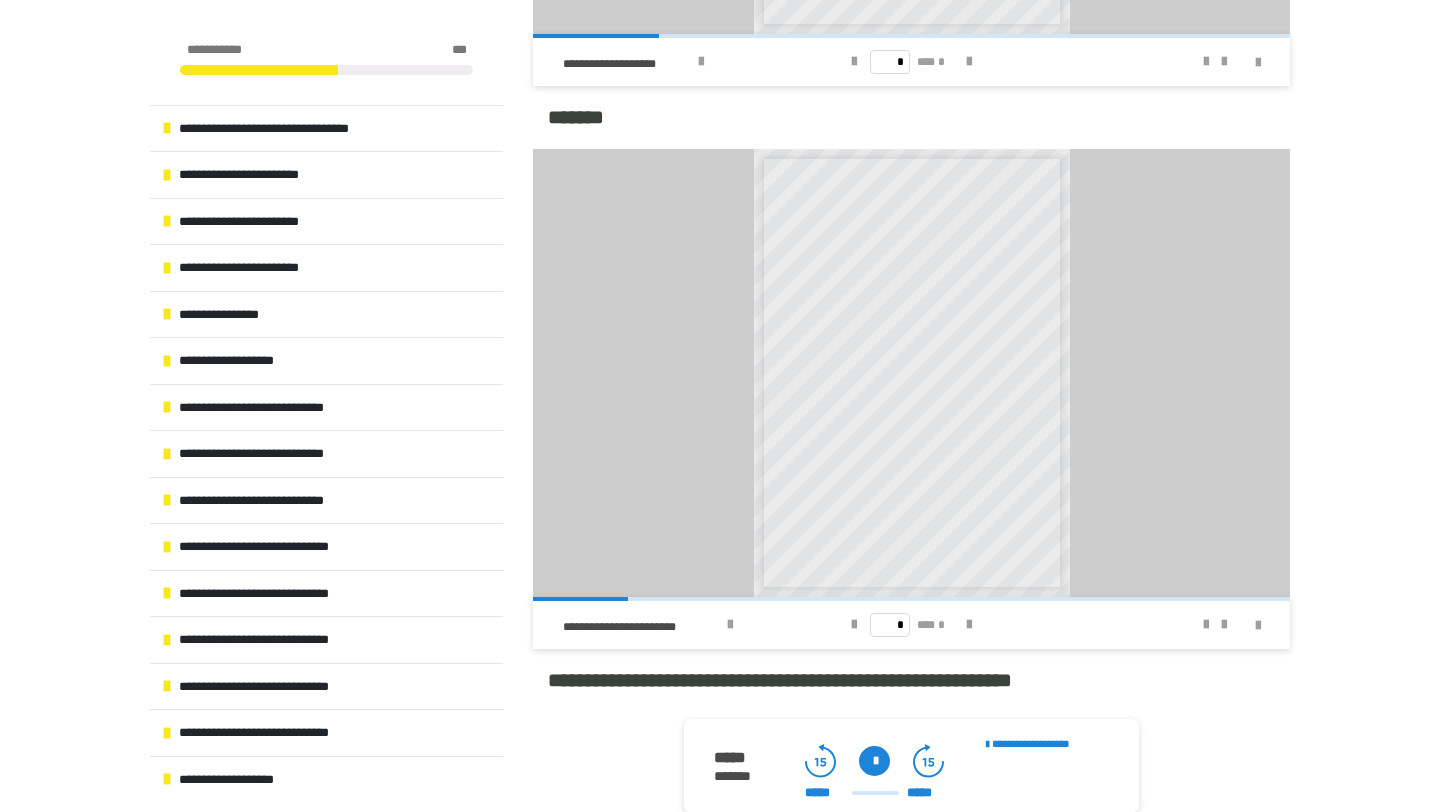 scroll, scrollTop: 1672, scrollLeft: 0, axis: vertical 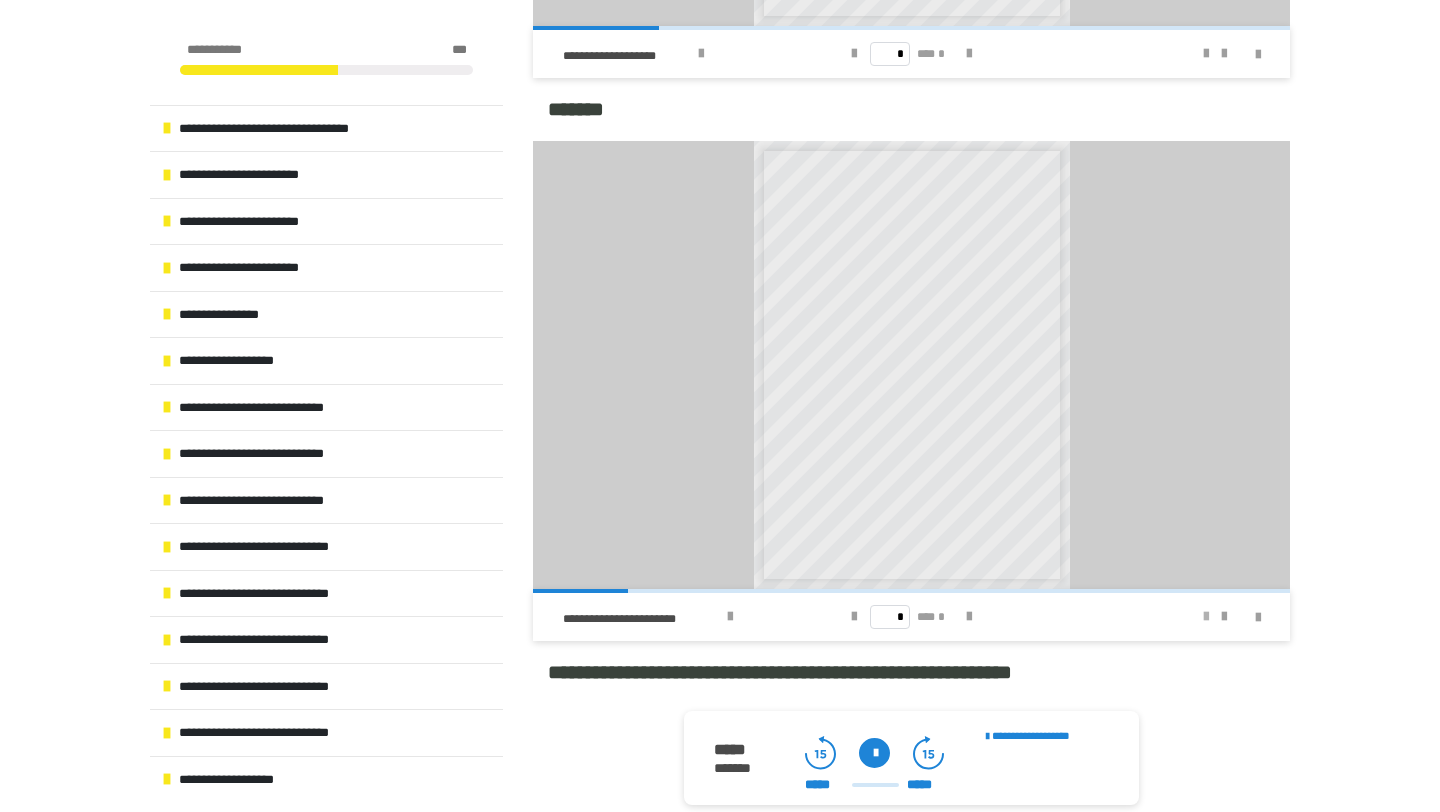 click at bounding box center (1206, 617) 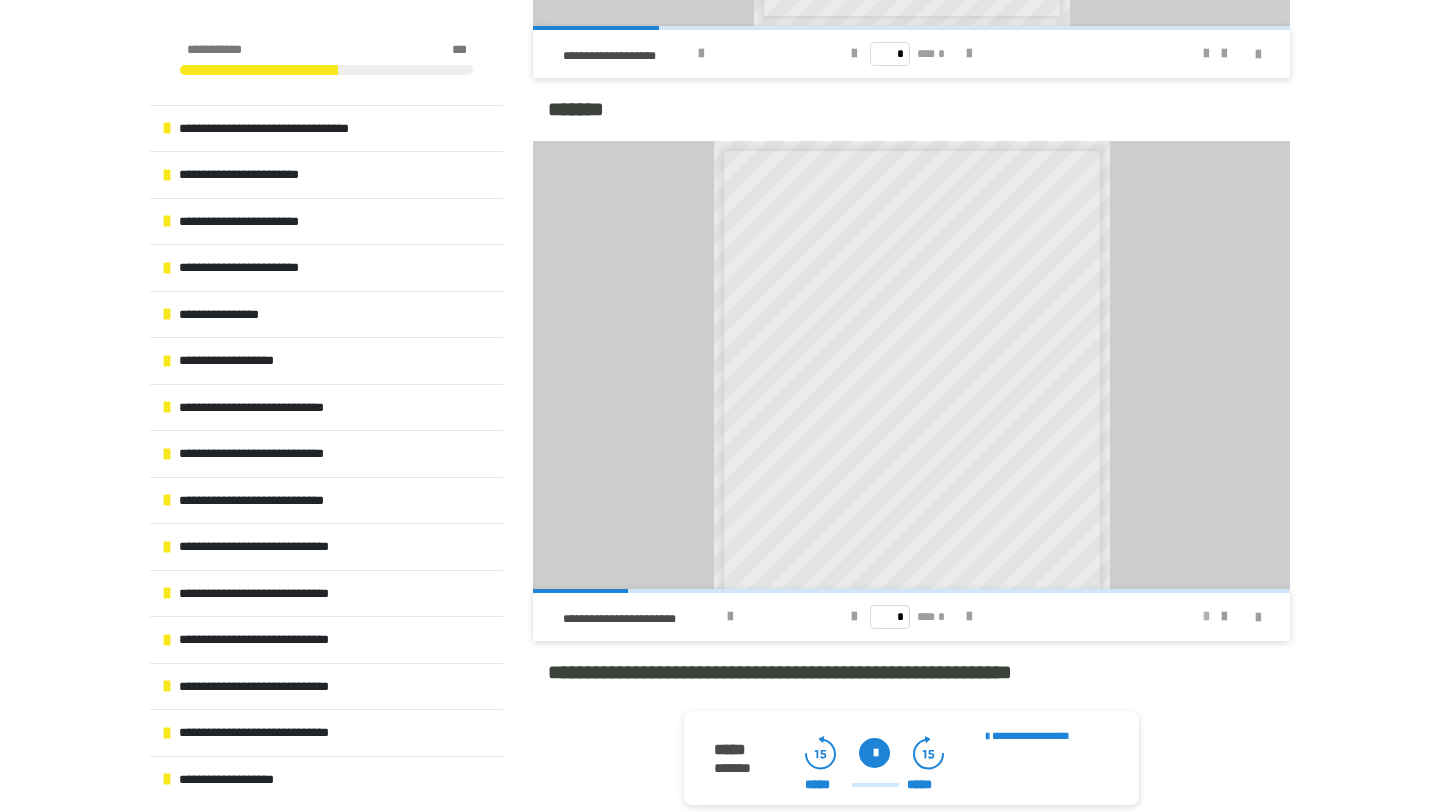 click at bounding box center [1206, 617] 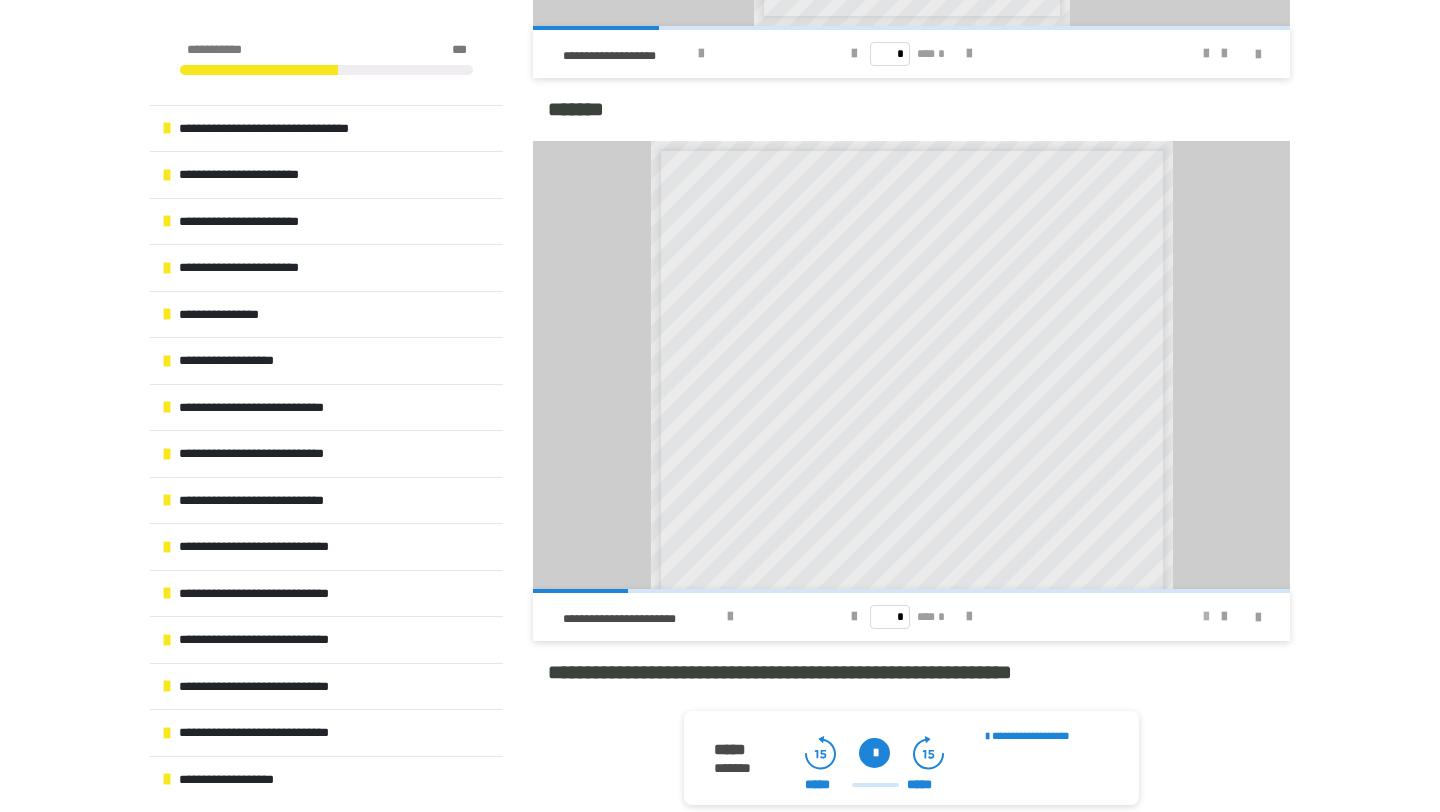 click at bounding box center [1206, 617] 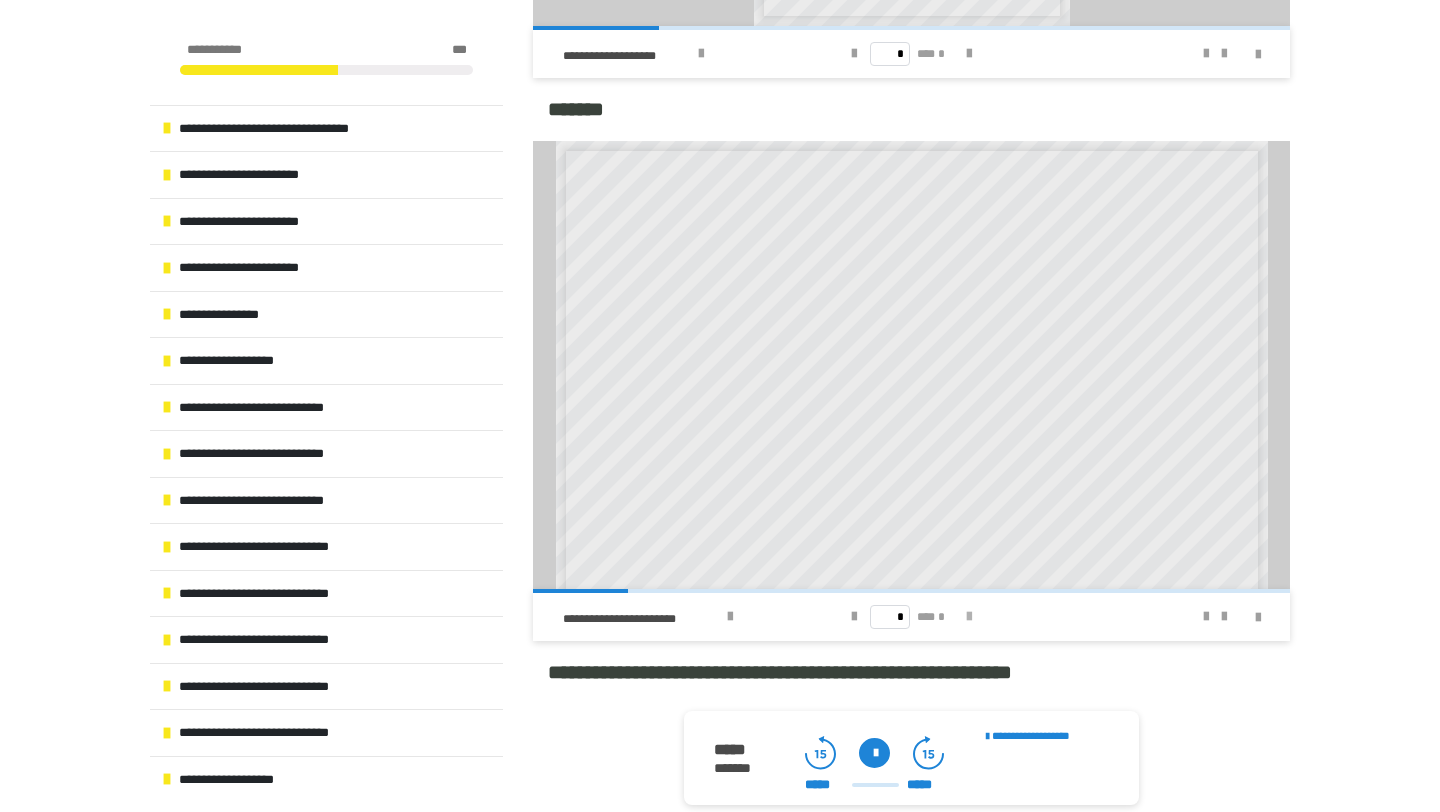 click at bounding box center (969, 617) 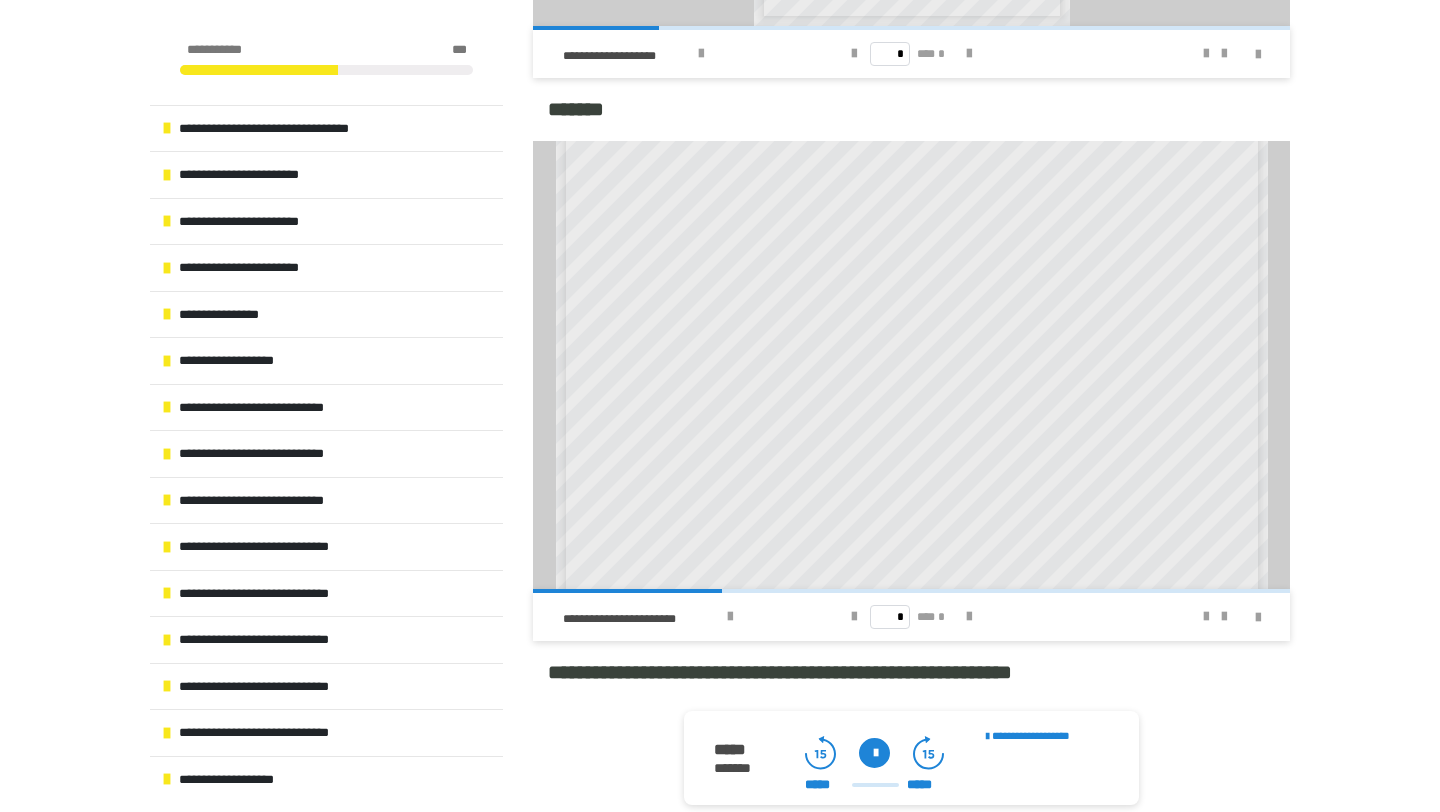 scroll, scrollTop: 560, scrollLeft: 0, axis: vertical 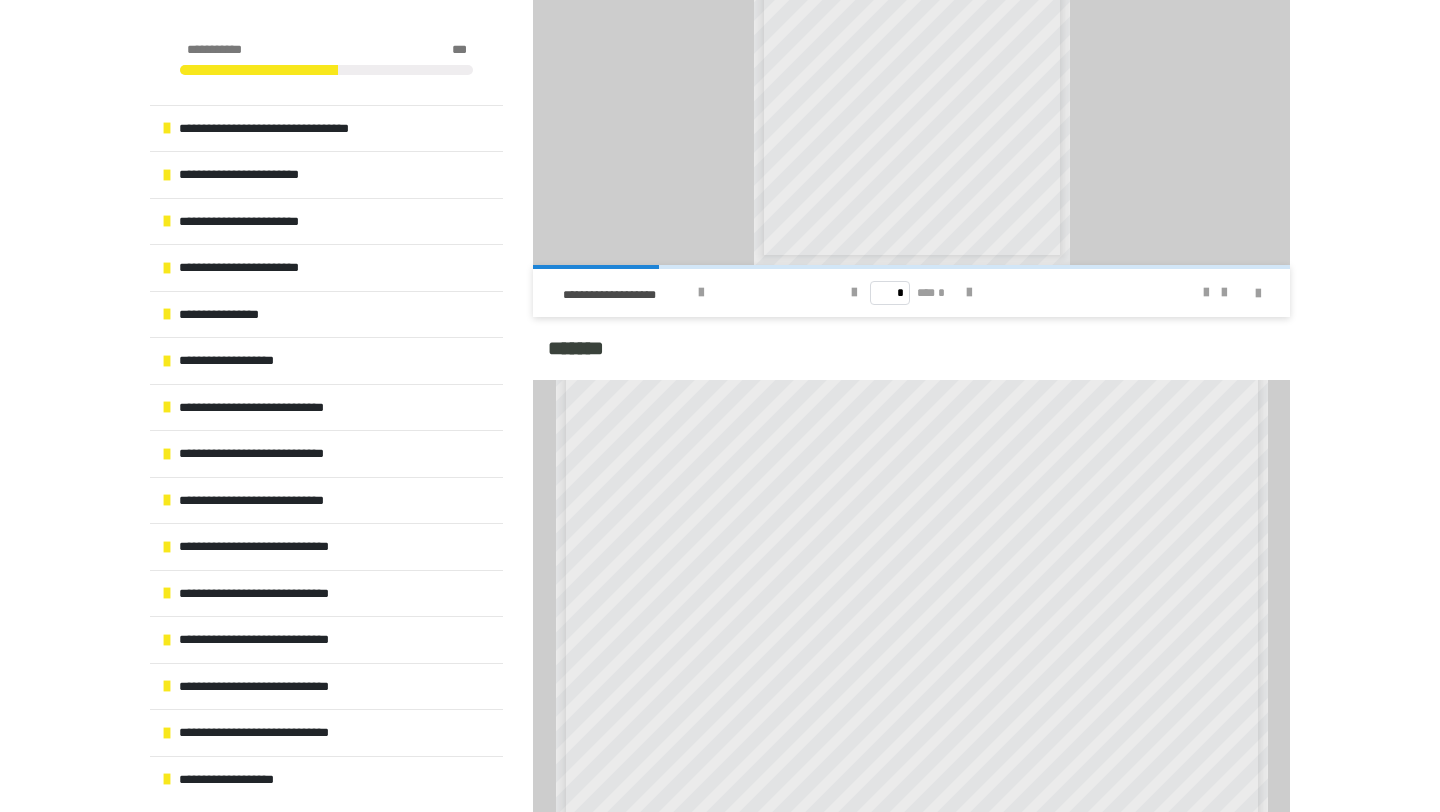 click on "**********" at bounding box center (720, 426) 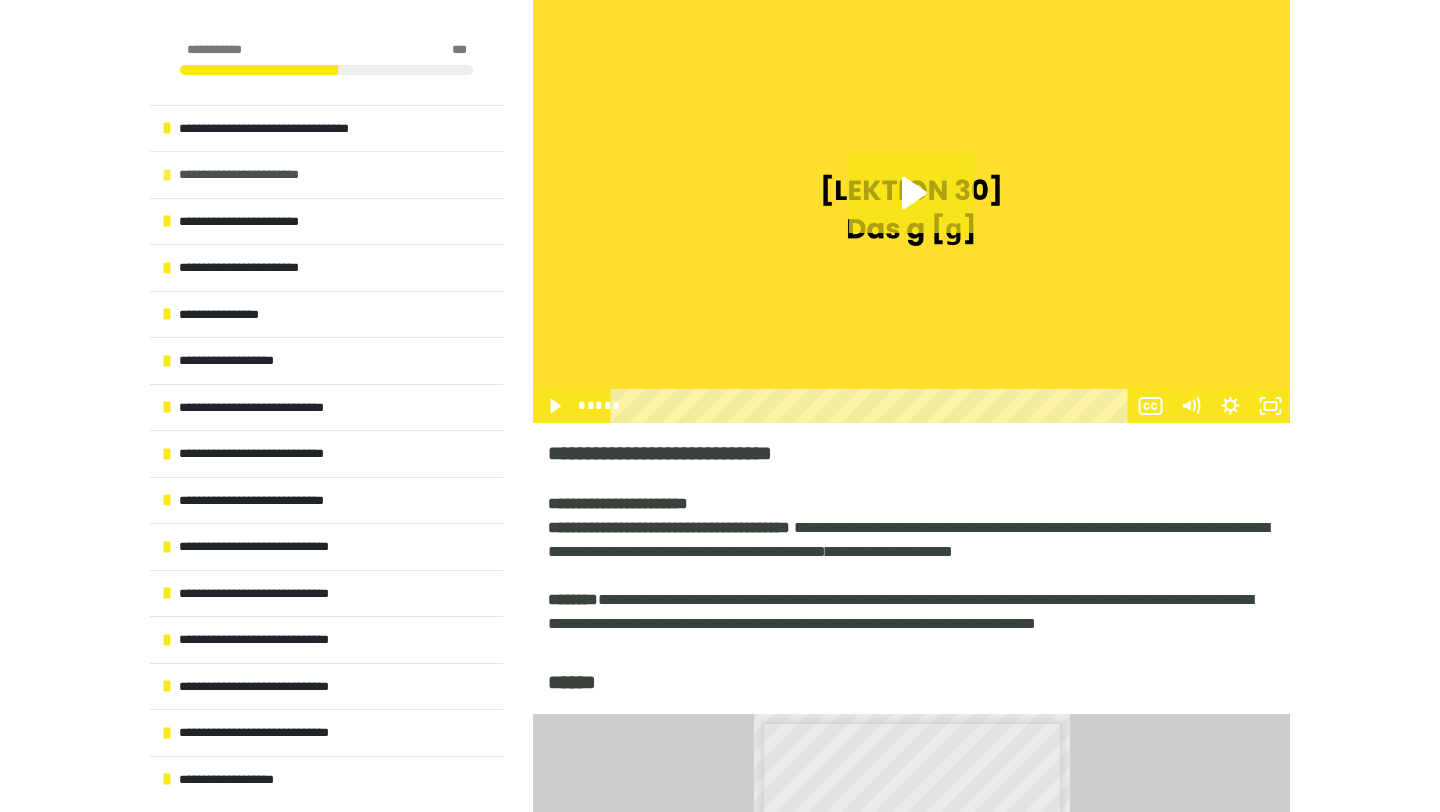 scroll, scrollTop: 559, scrollLeft: 0, axis: vertical 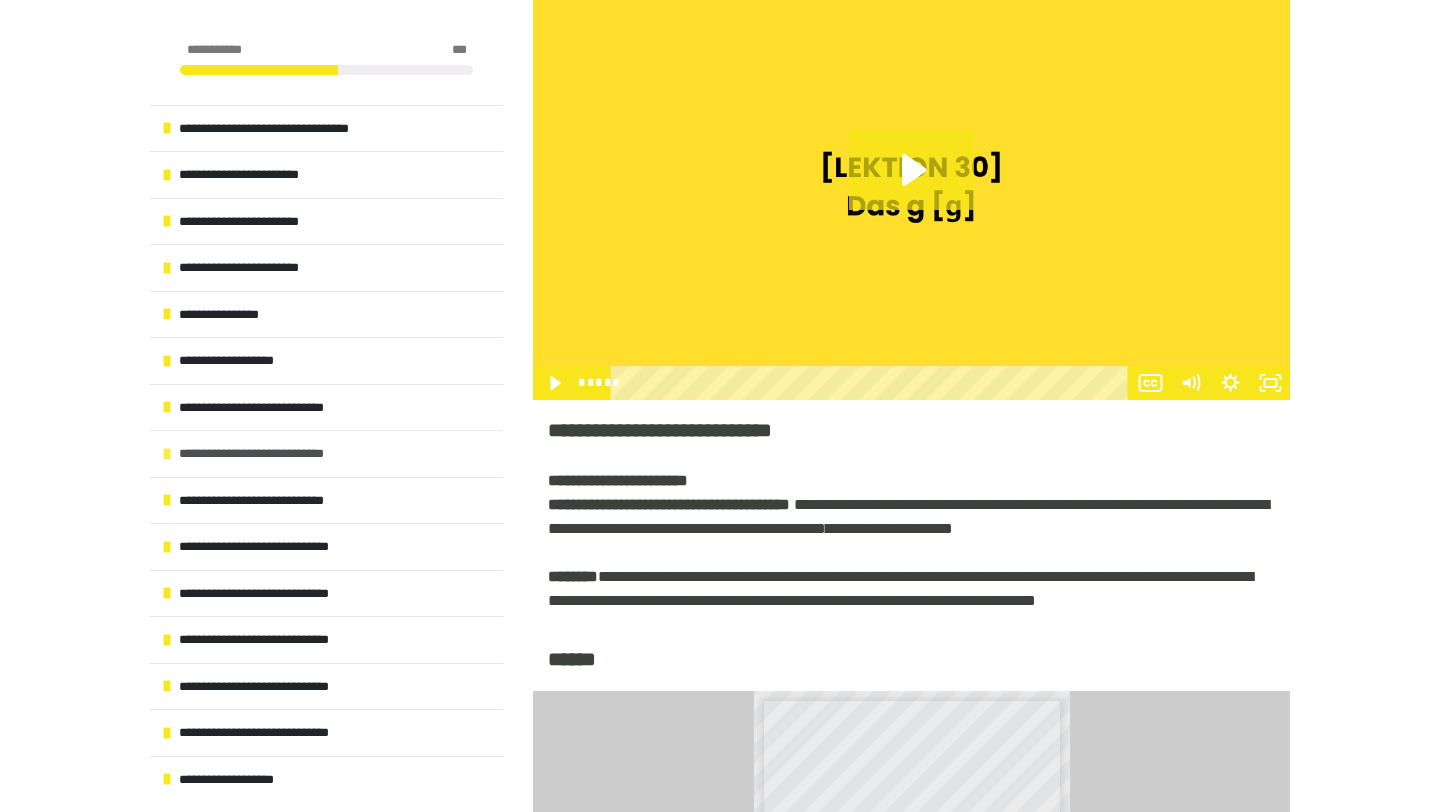 click on "**********" at bounding box center (274, 454) 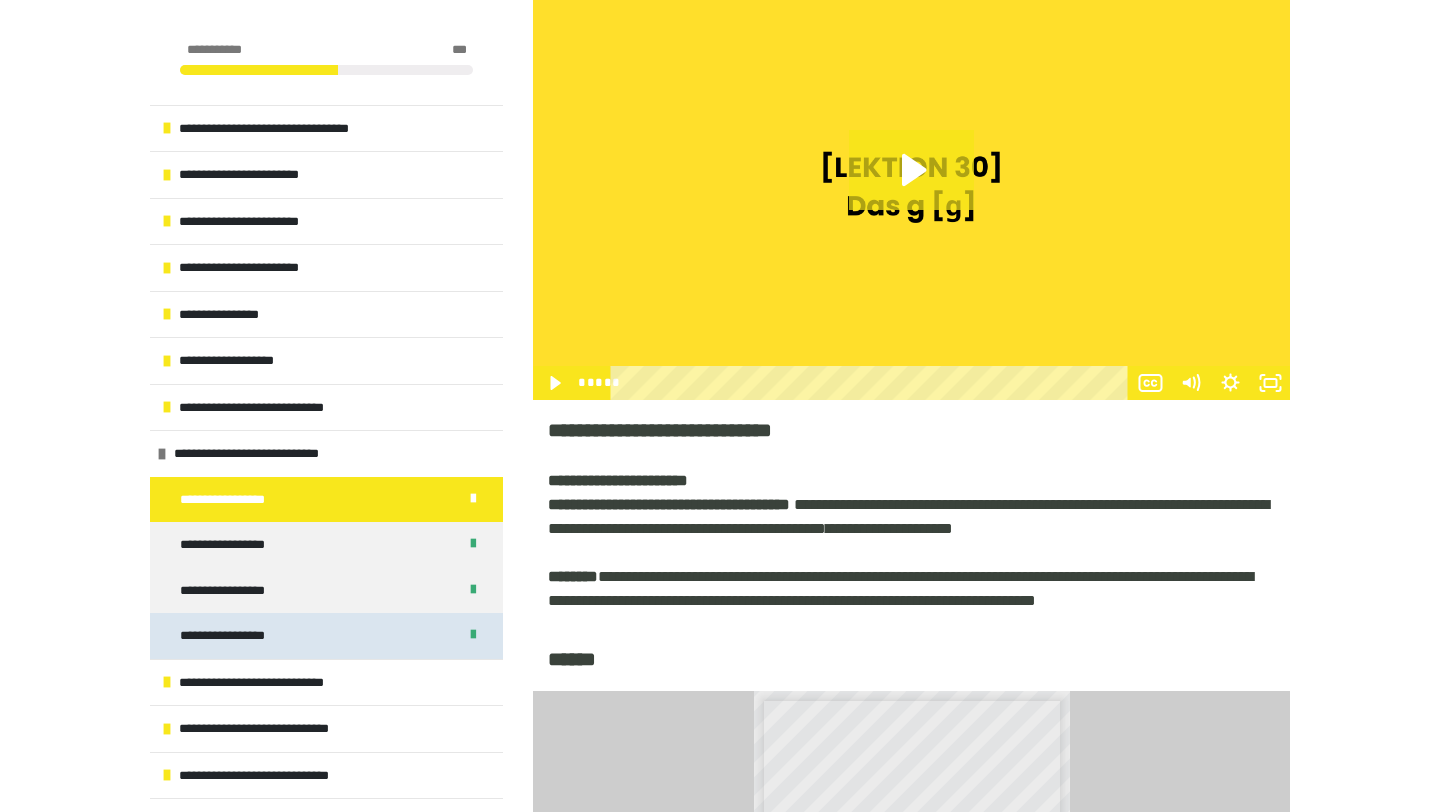 click on "**********" at bounding box center [326, 636] 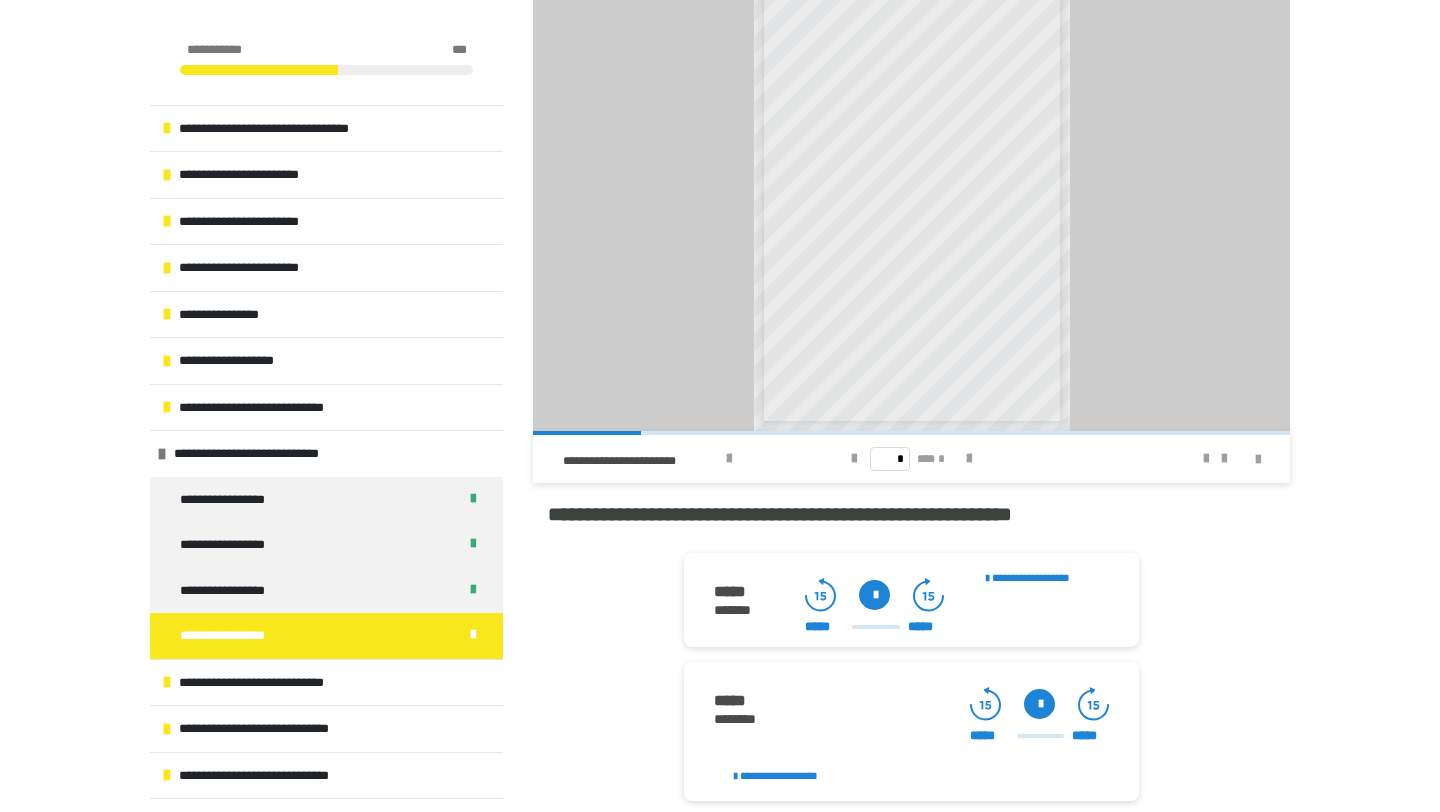 scroll, scrollTop: 1761, scrollLeft: 0, axis: vertical 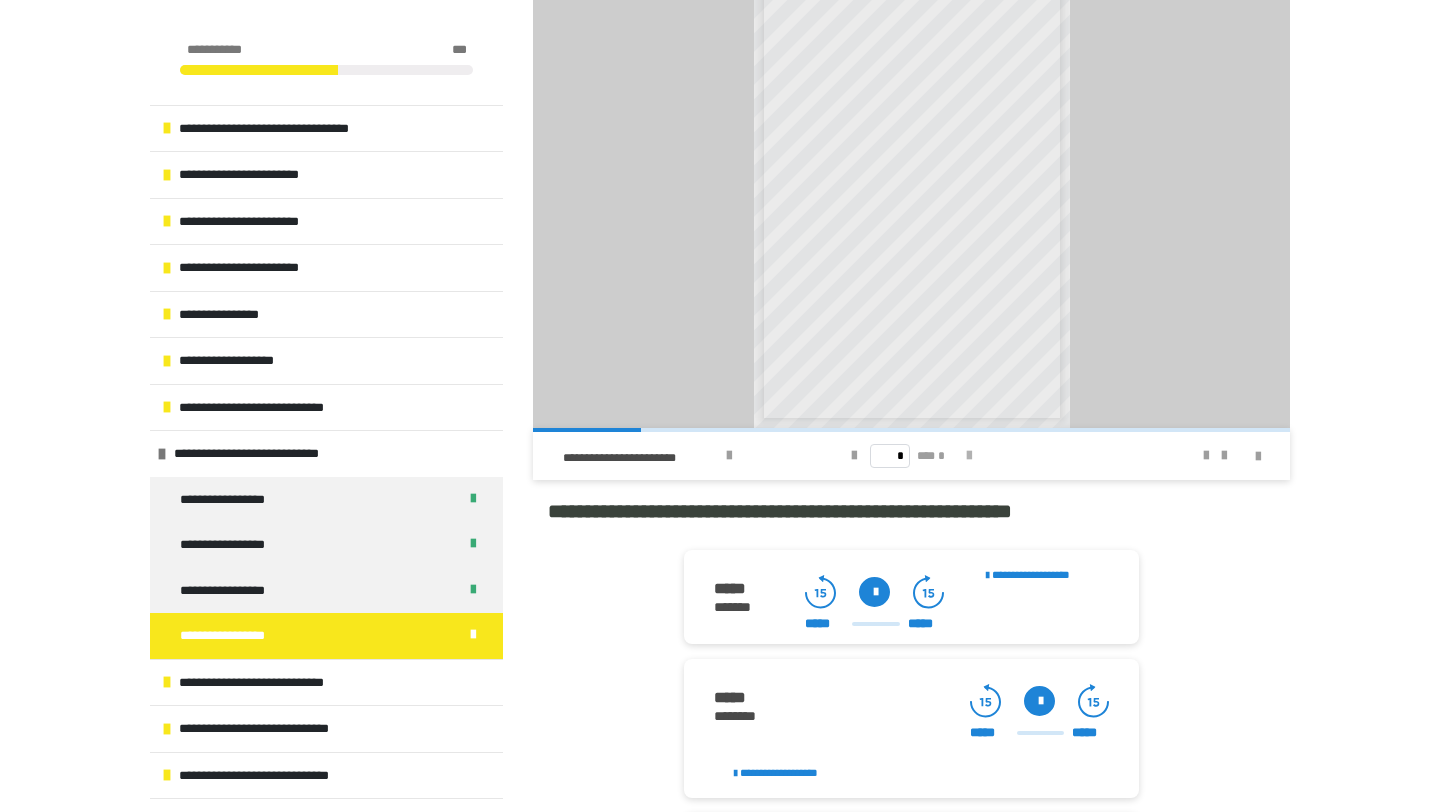 click at bounding box center [969, 456] 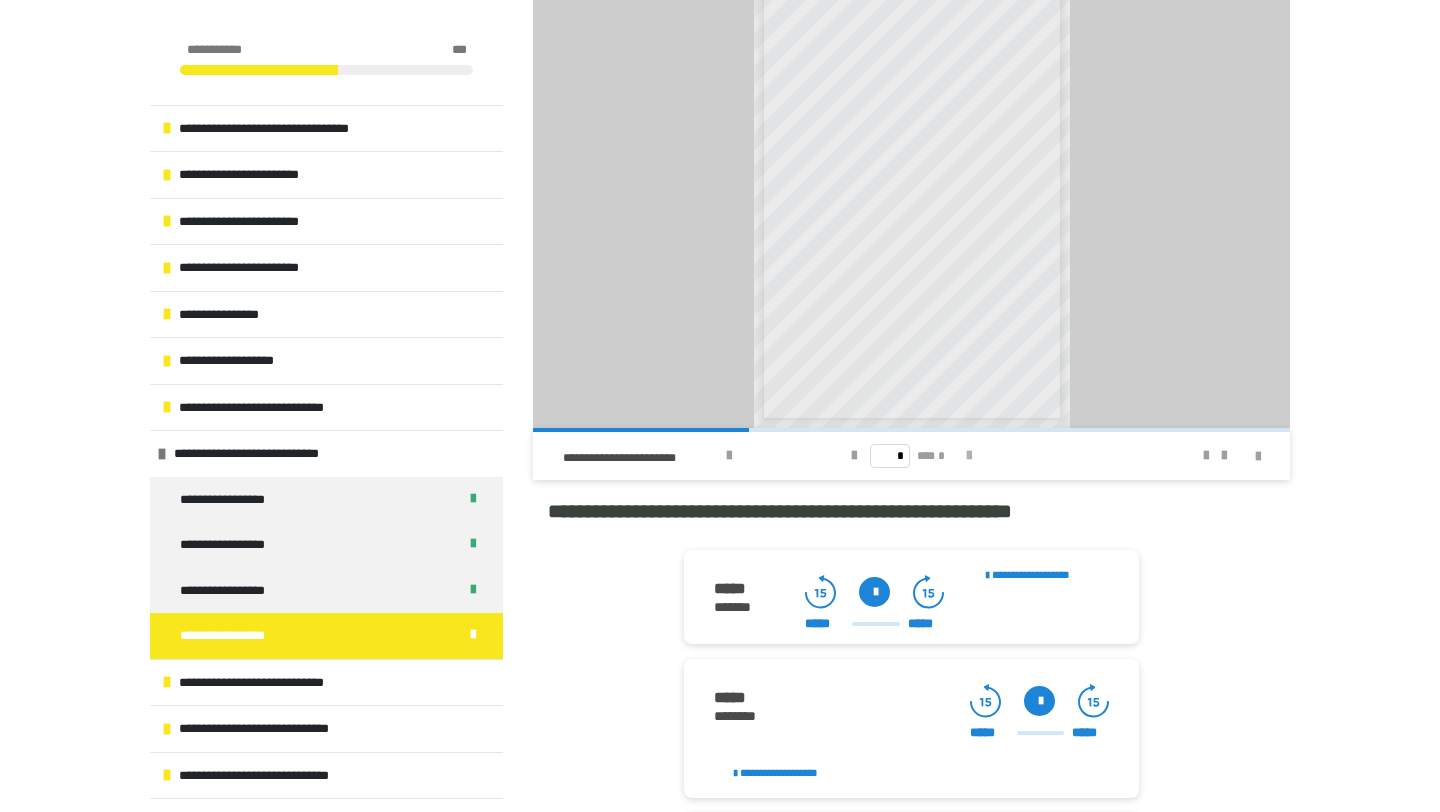 click at bounding box center (969, 456) 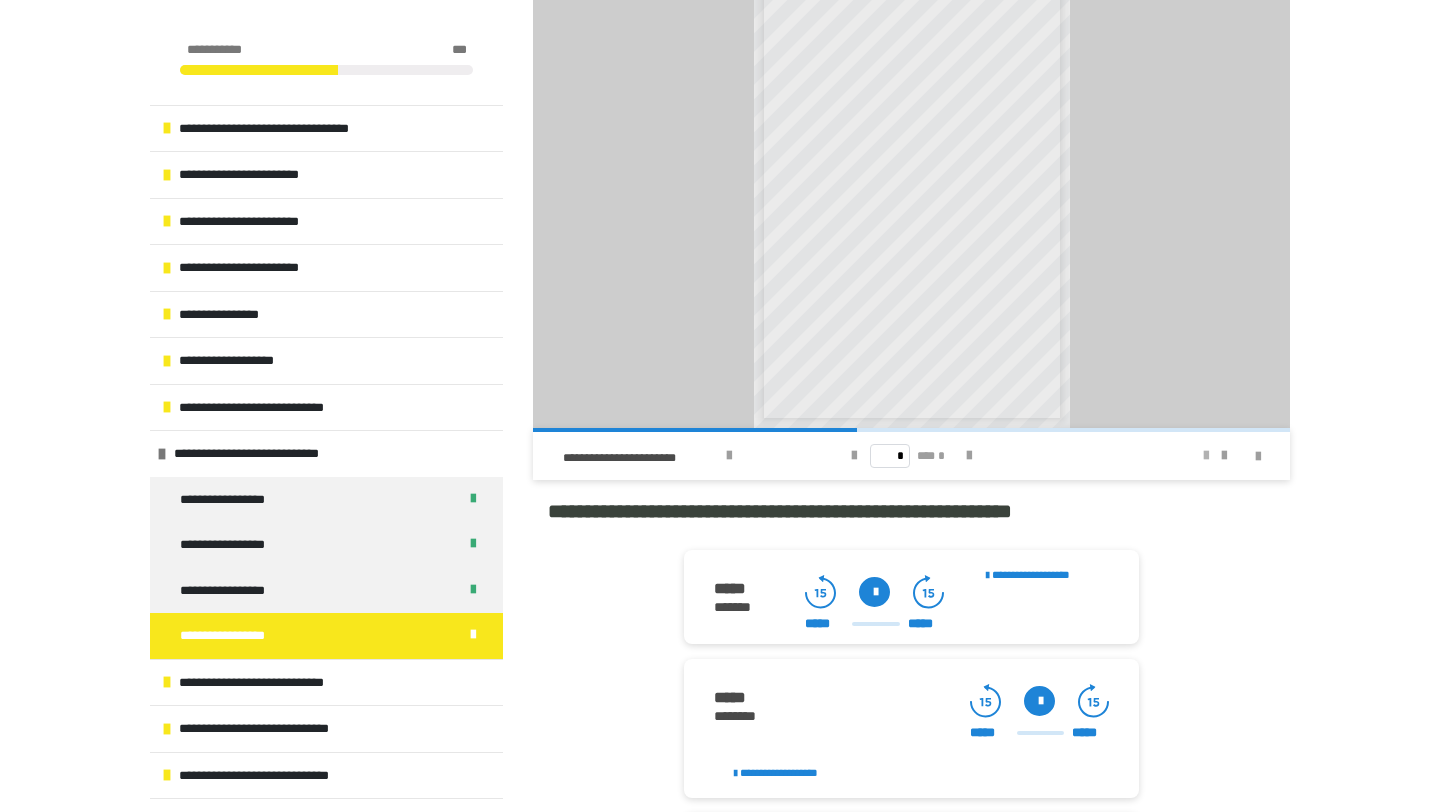 click at bounding box center [1206, 456] 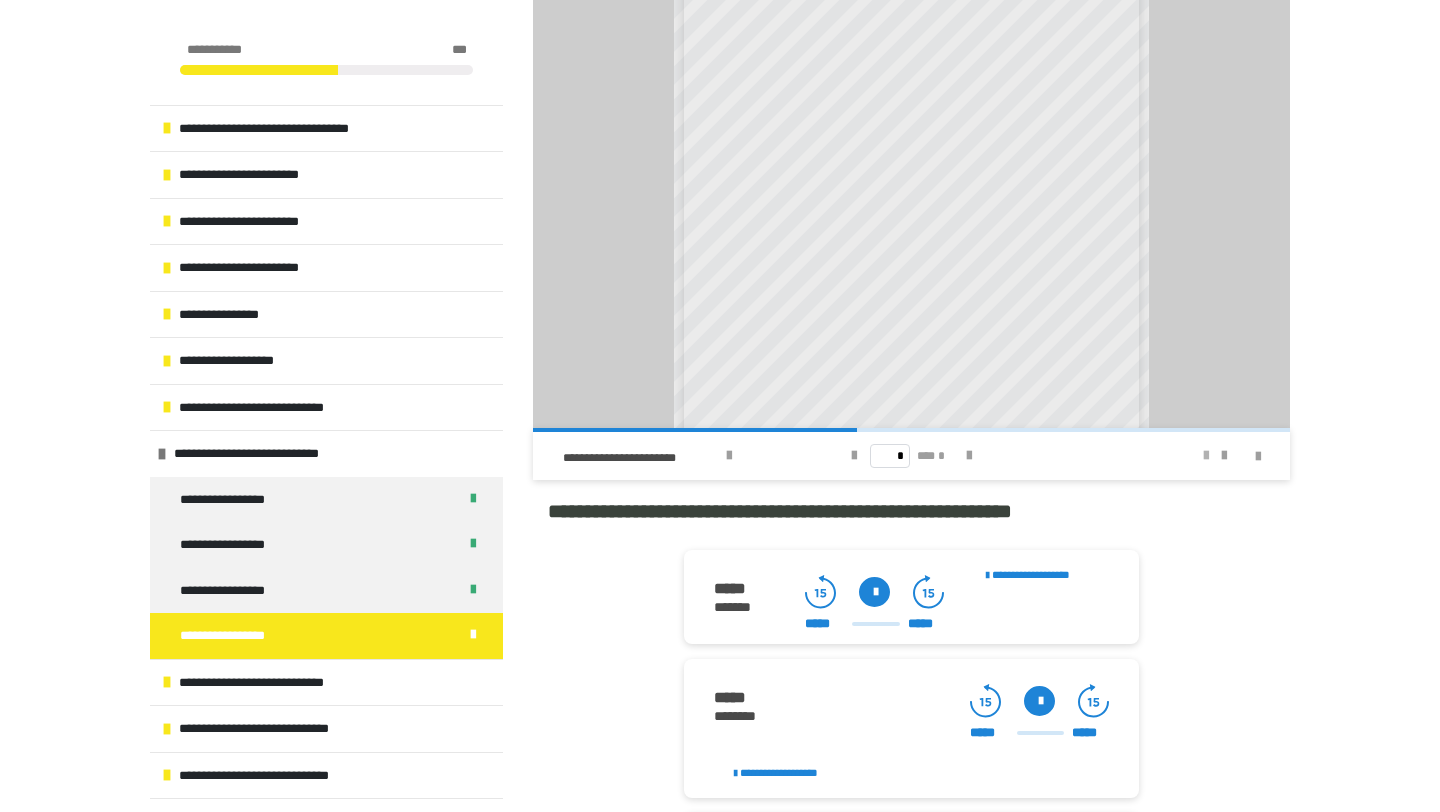 click at bounding box center [1206, 456] 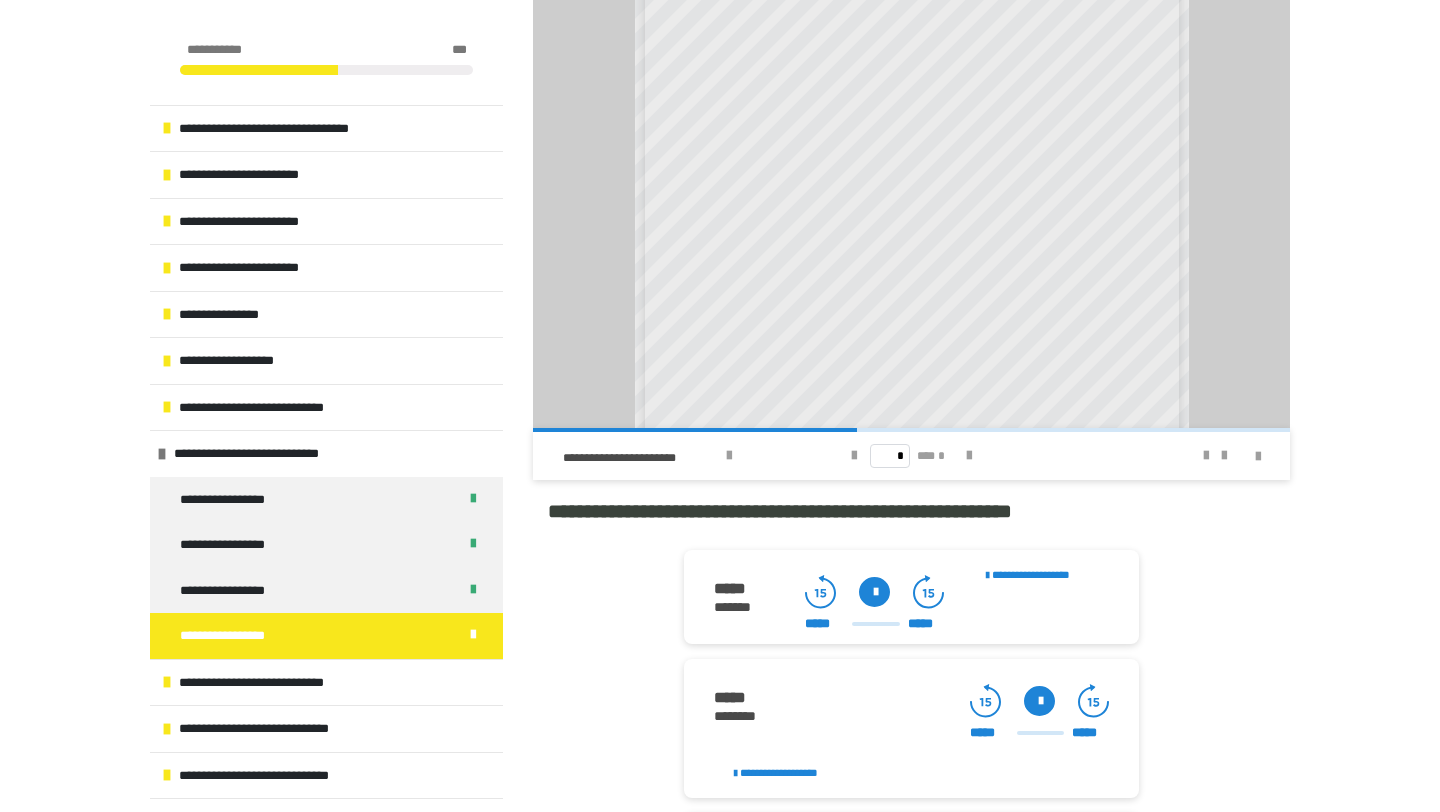 click at bounding box center (1039, 701) 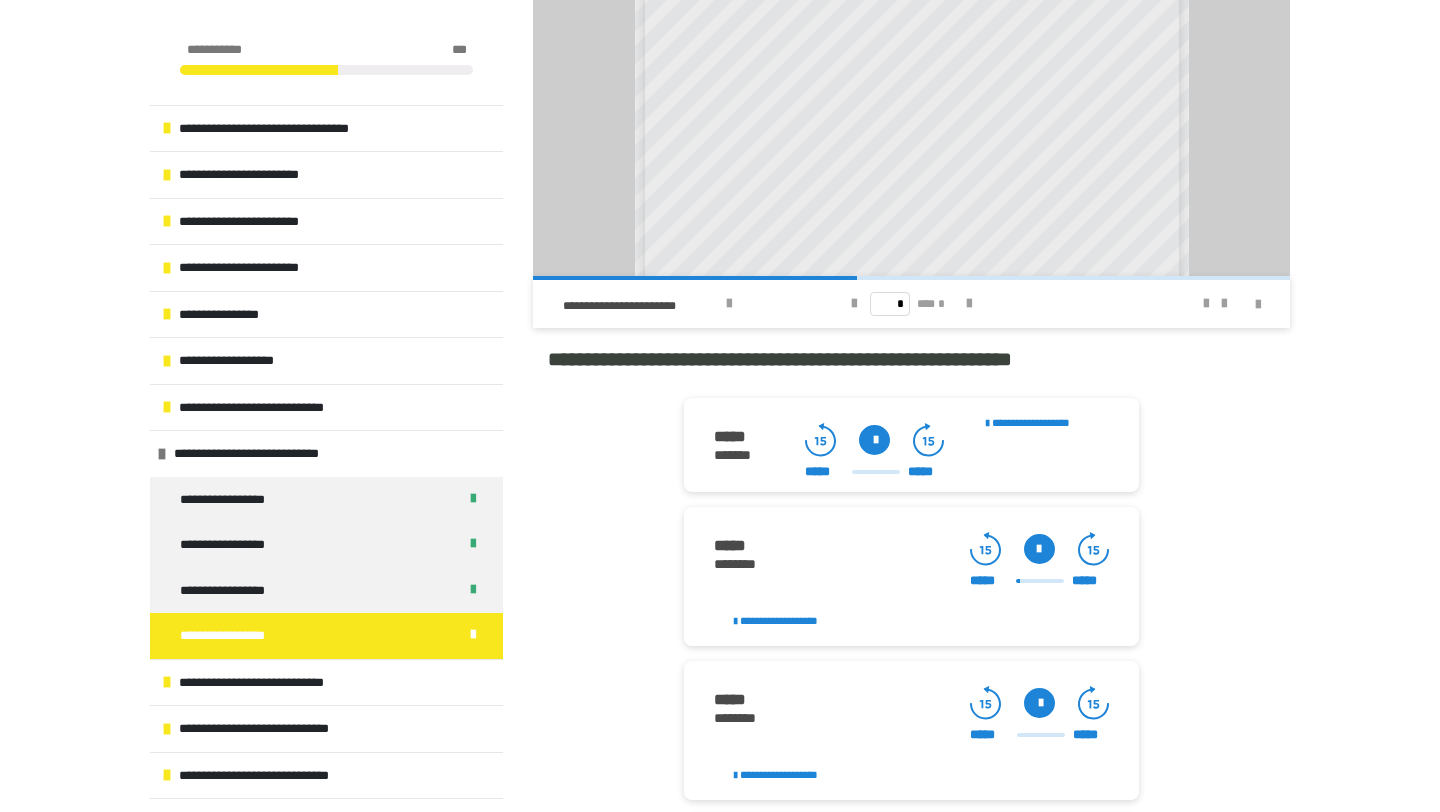 scroll, scrollTop: 1897, scrollLeft: 0, axis: vertical 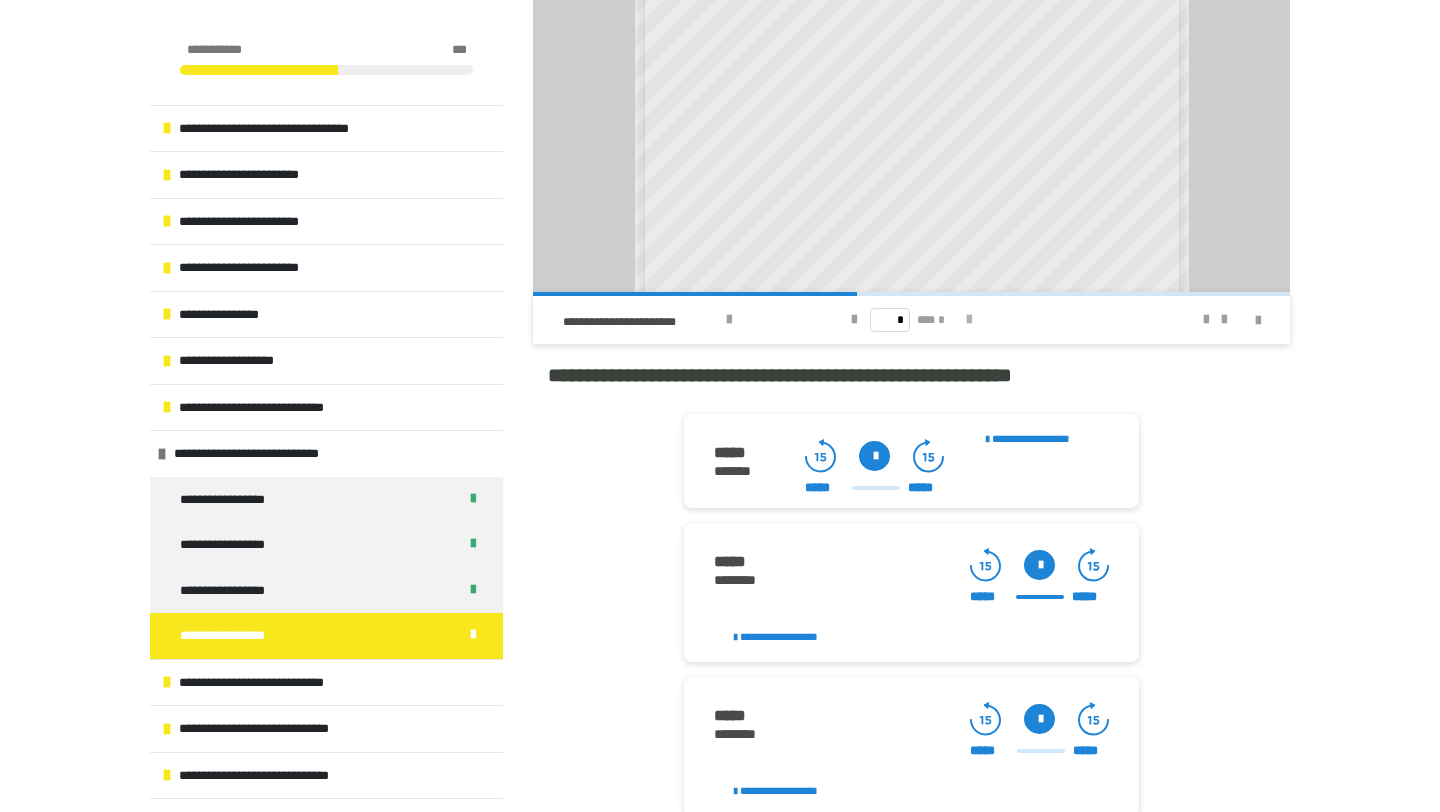 click at bounding box center [969, 320] 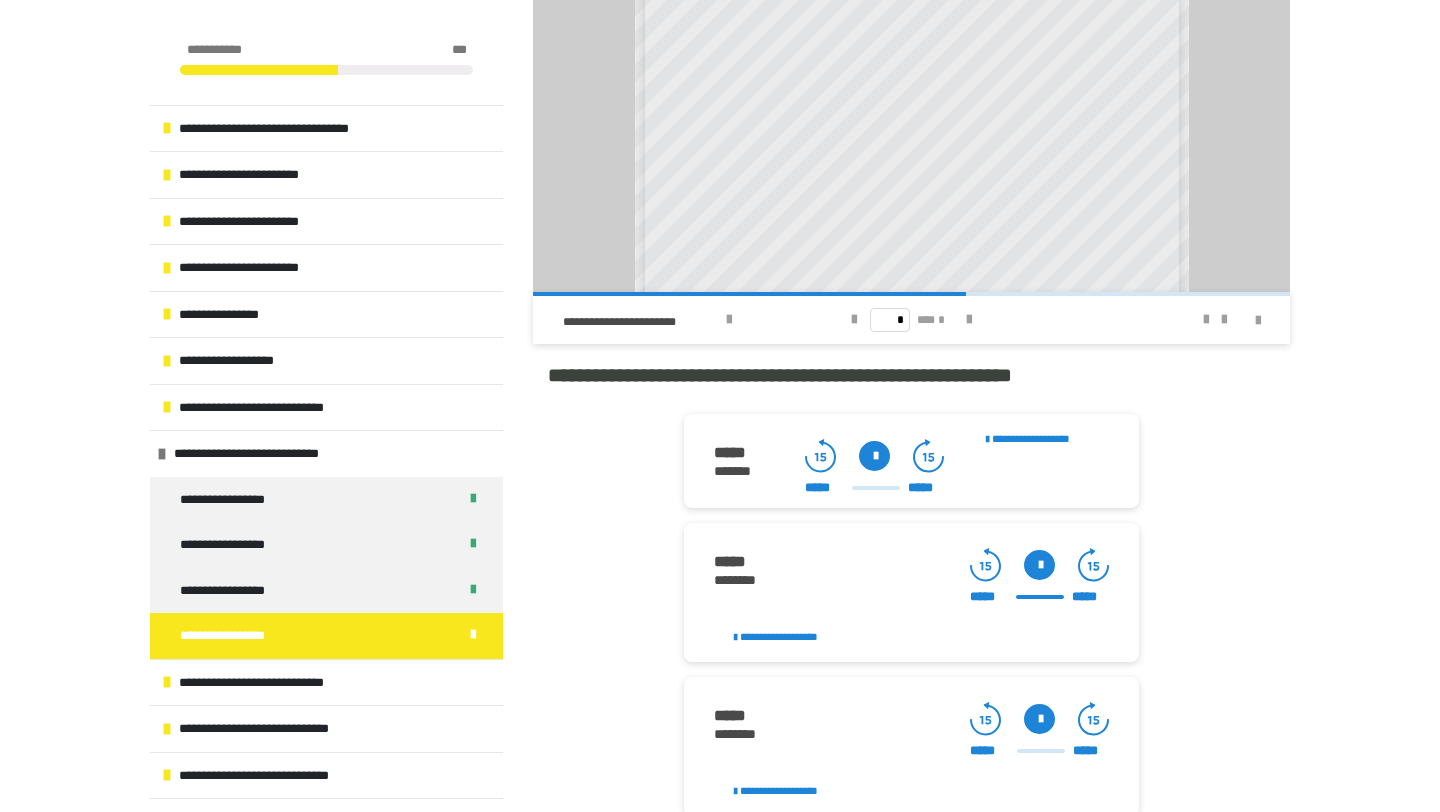 scroll, scrollTop: 210, scrollLeft: 0, axis: vertical 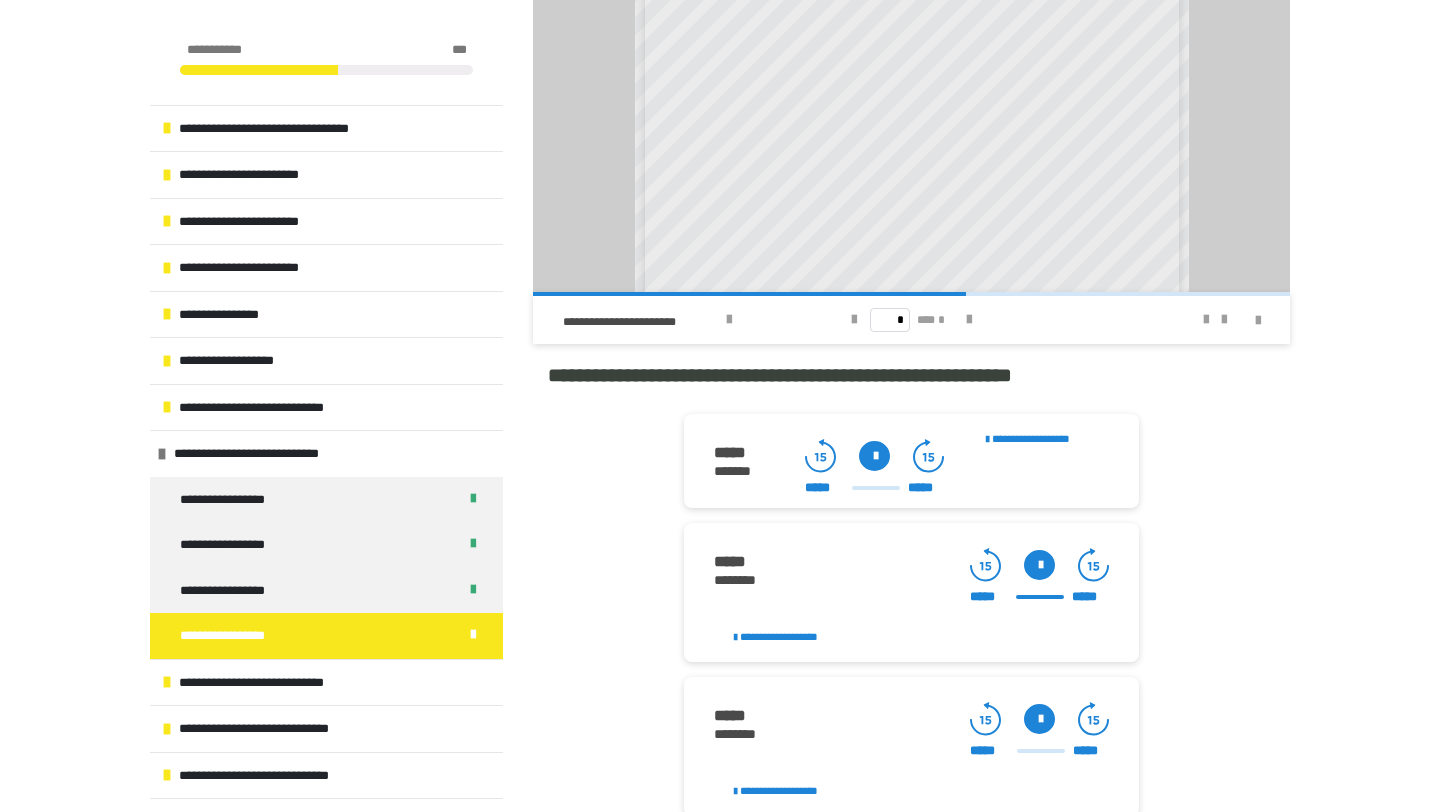 click at bounding box center (1039, 719) 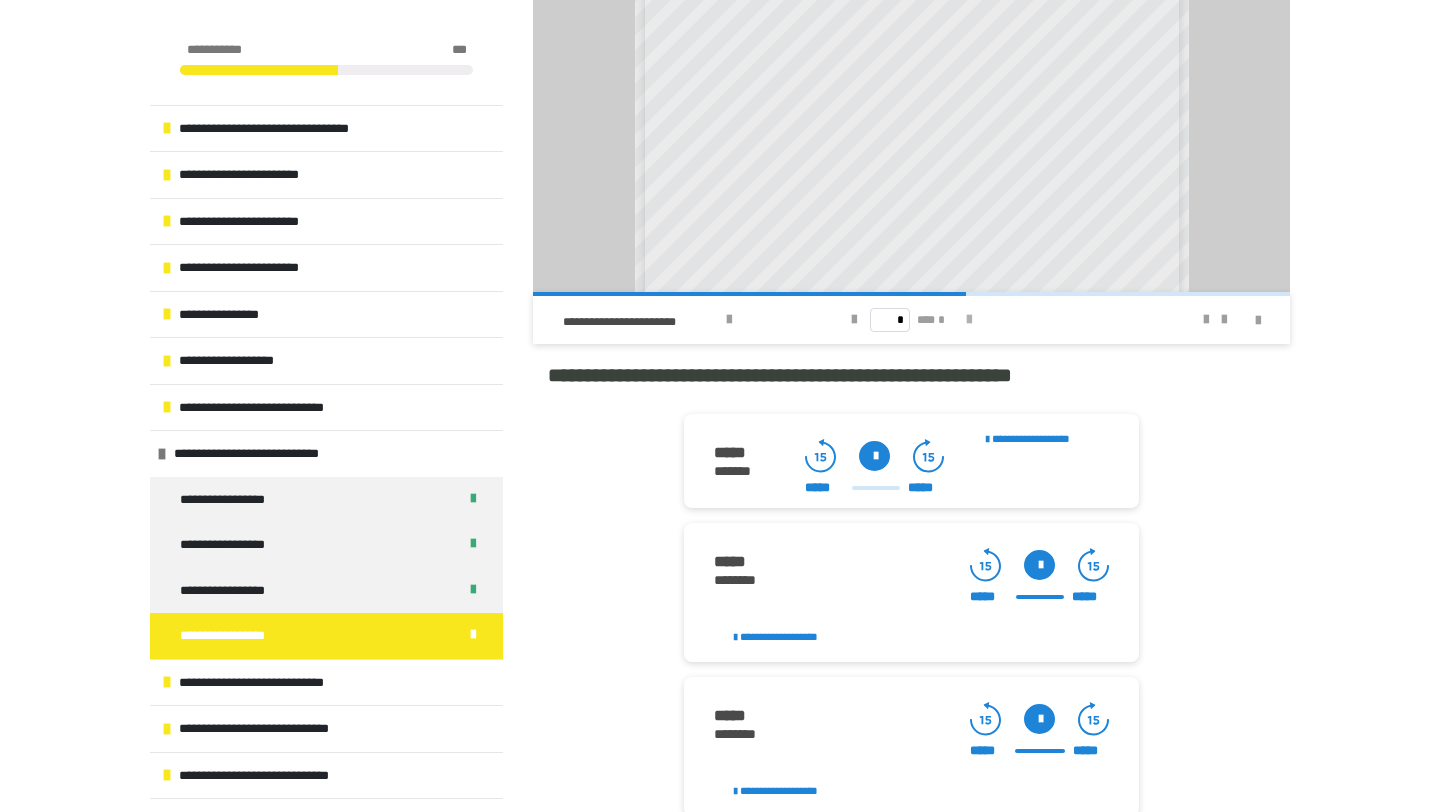 click at bounding box center (969, 320) 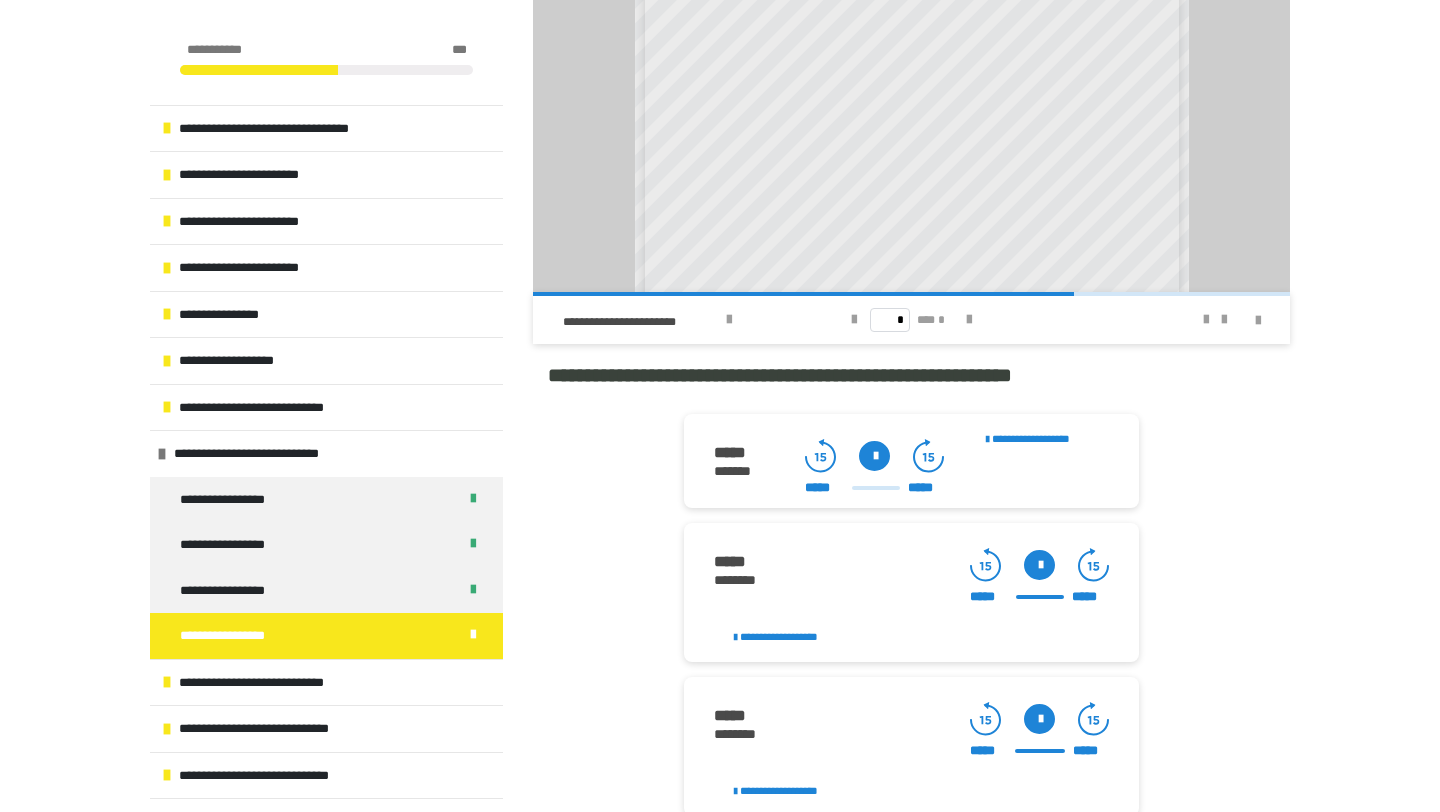 scroll, scrollTop: 109, scrollLeft: 0, axis: vertical 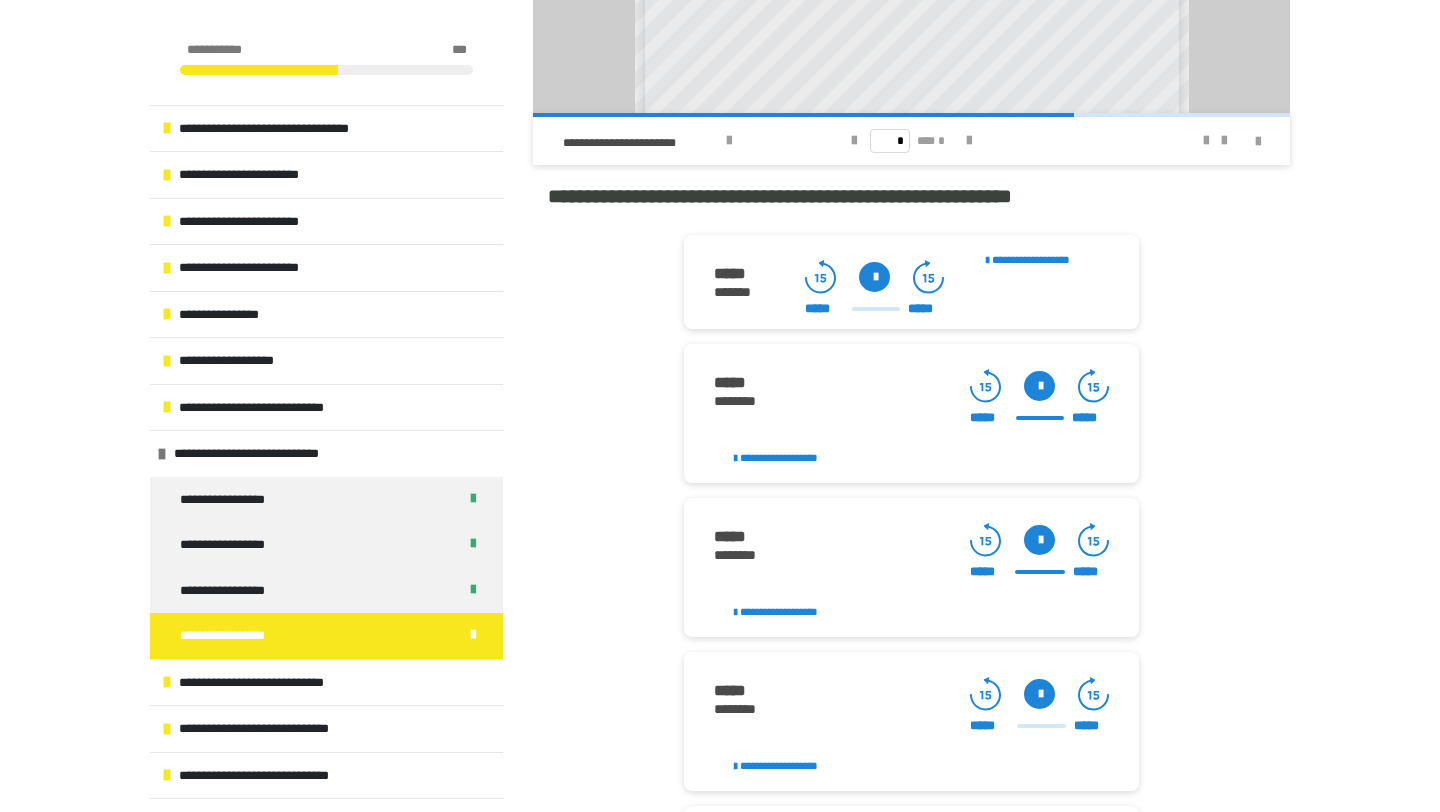 click at bounding box center [1039, 694] 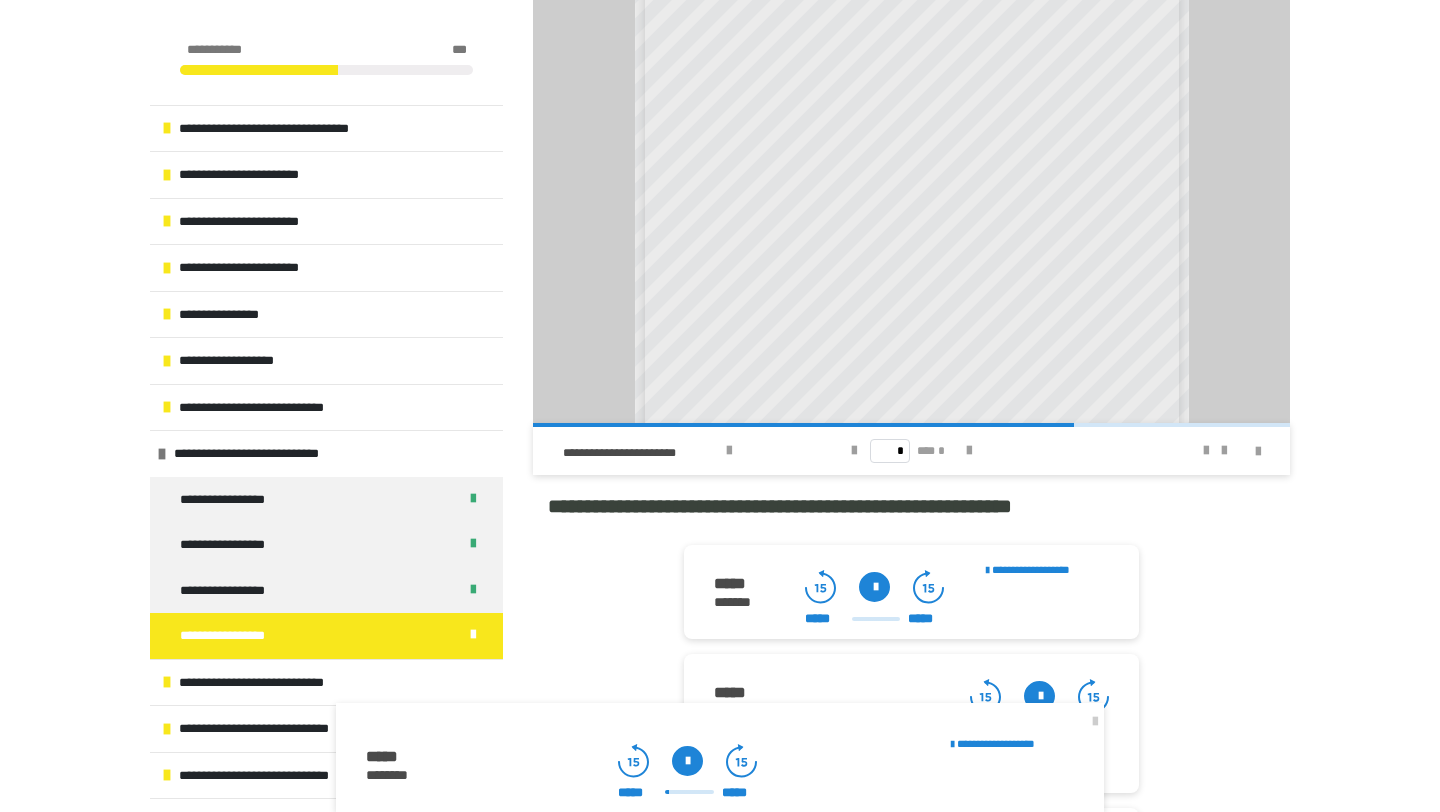 scroll, scrollTop: 1768, scrollLeft: 0, axis: vertical 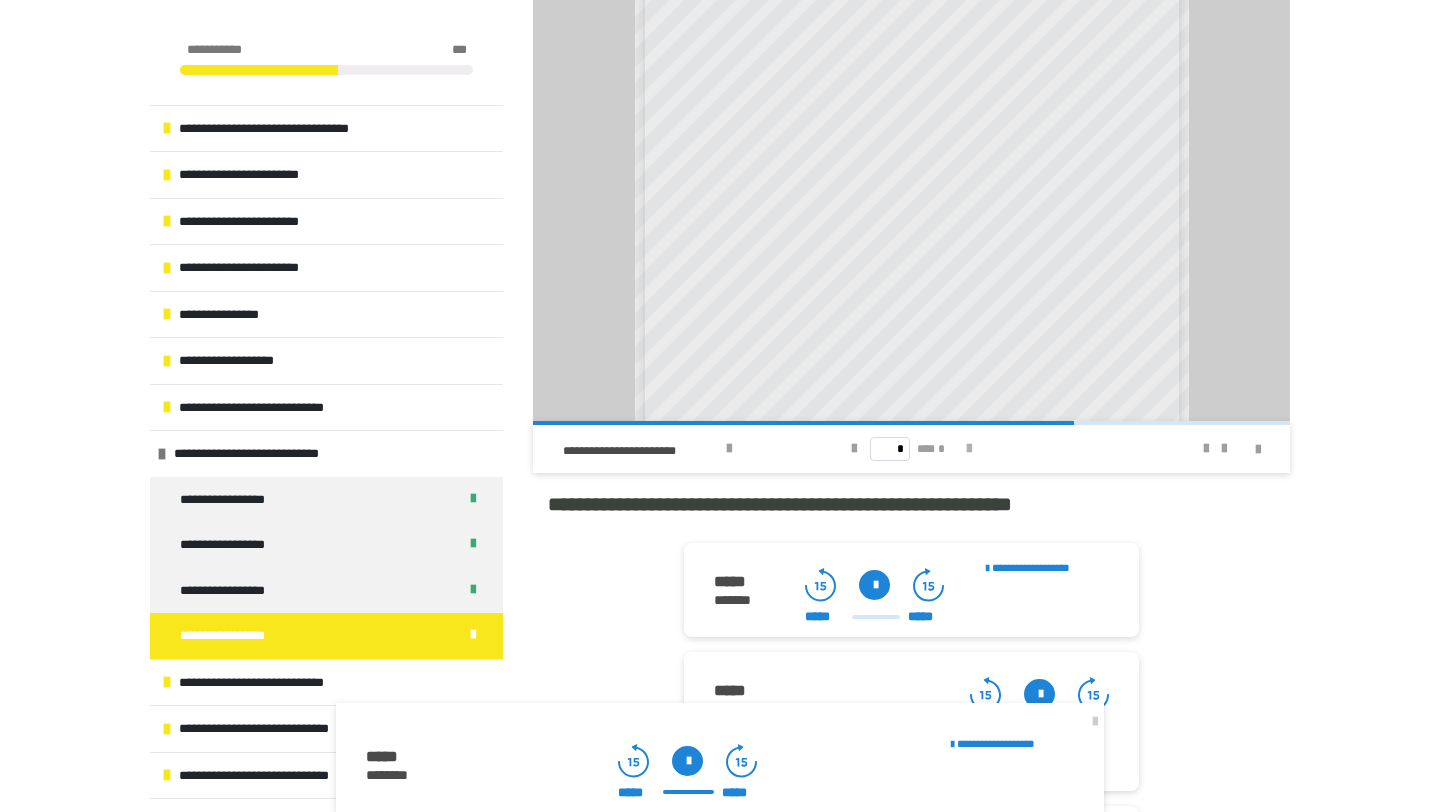 click at bounding box center (969, 449) 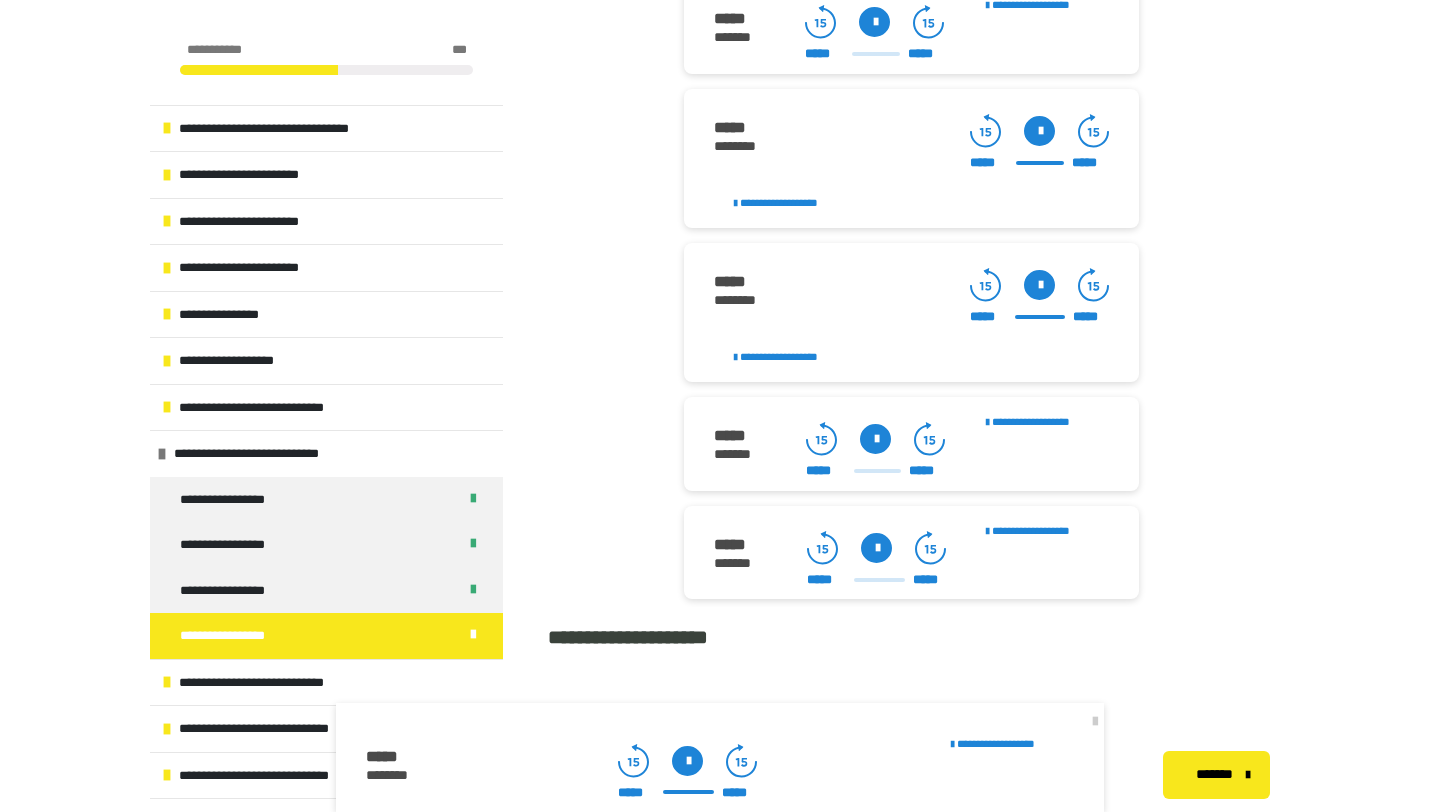 scroll, scrollTop: 2335, scrollLeft: 0, axis: vertical 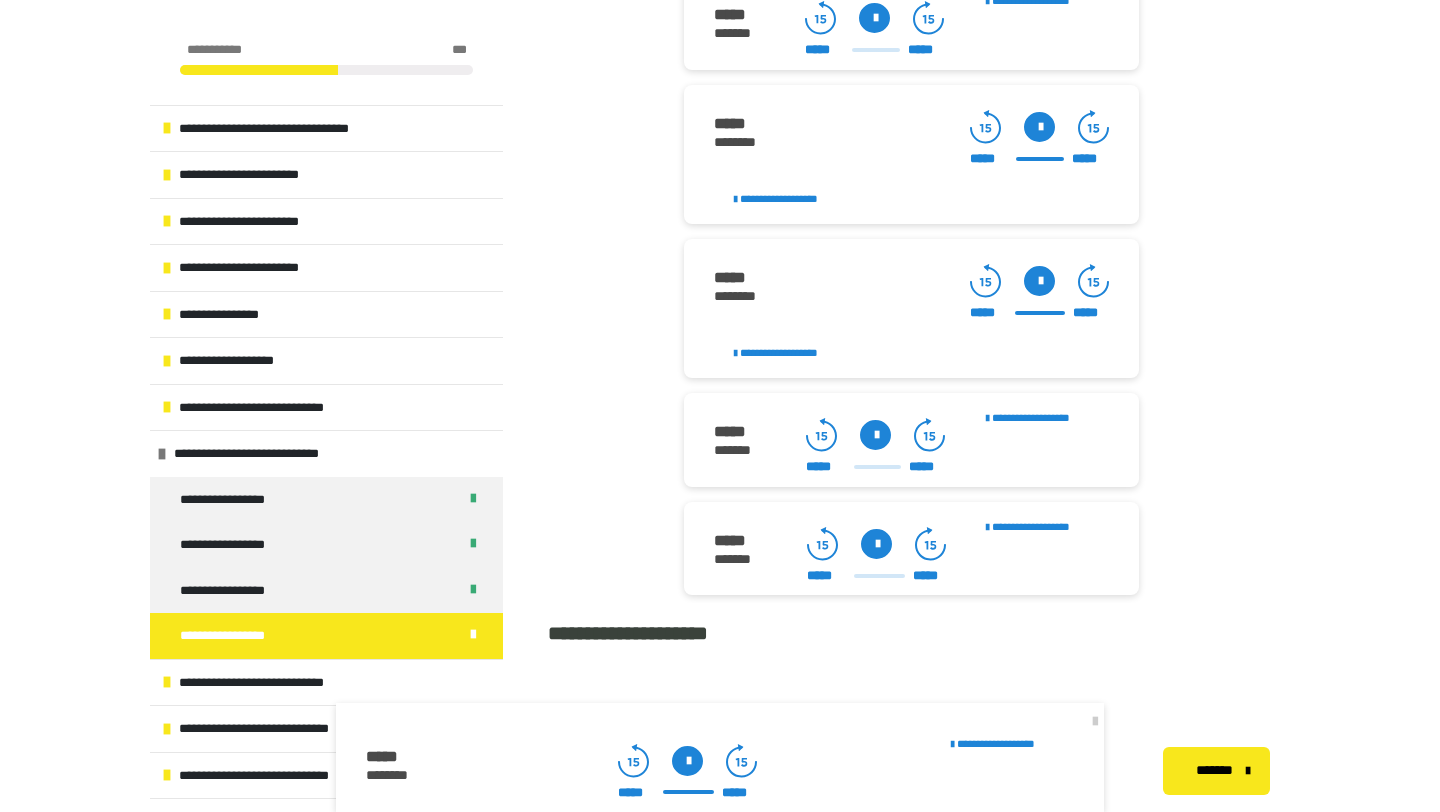 click at bounding box center [875, 435] 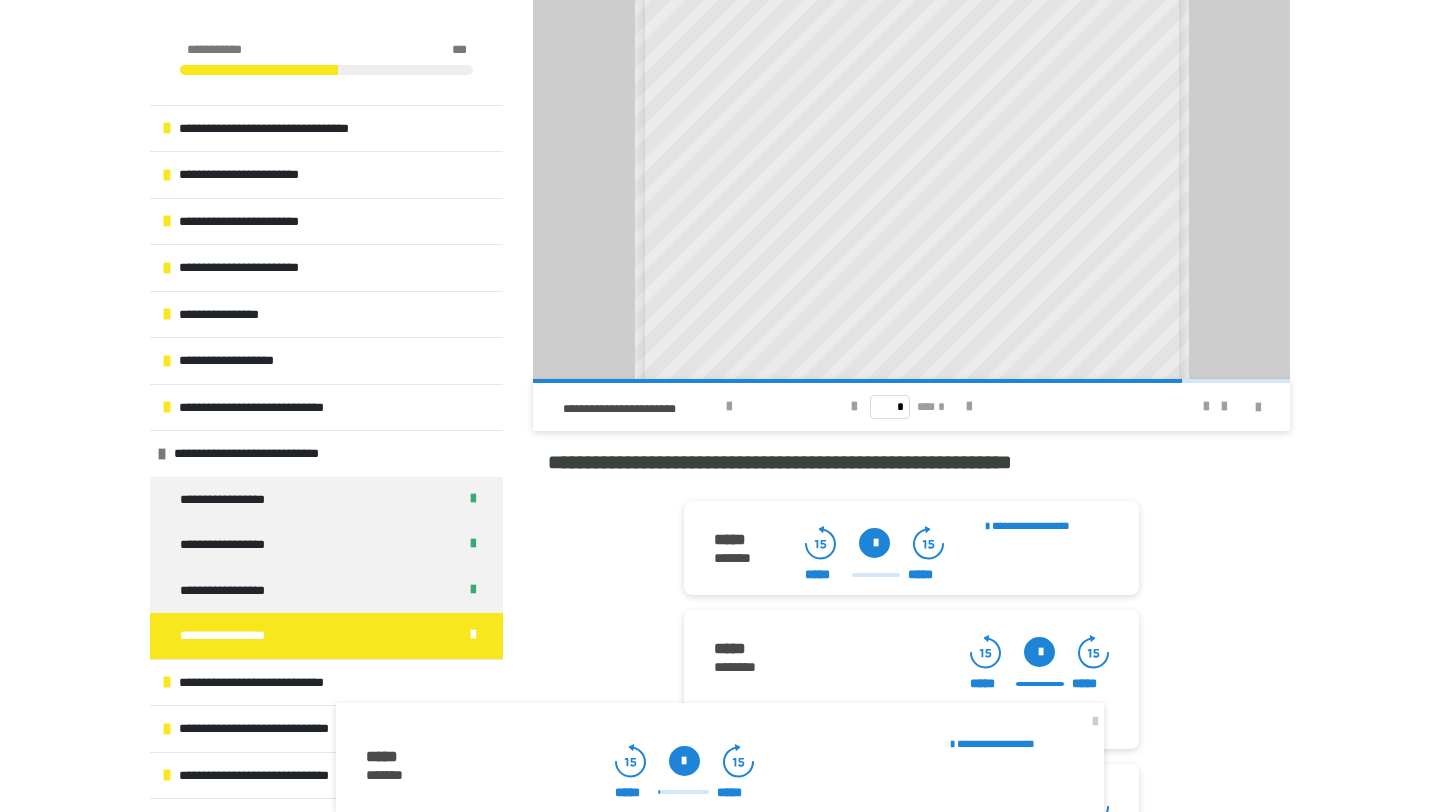scroll, scrollTop: 1811, scrollLeft: 0, axis: vertical 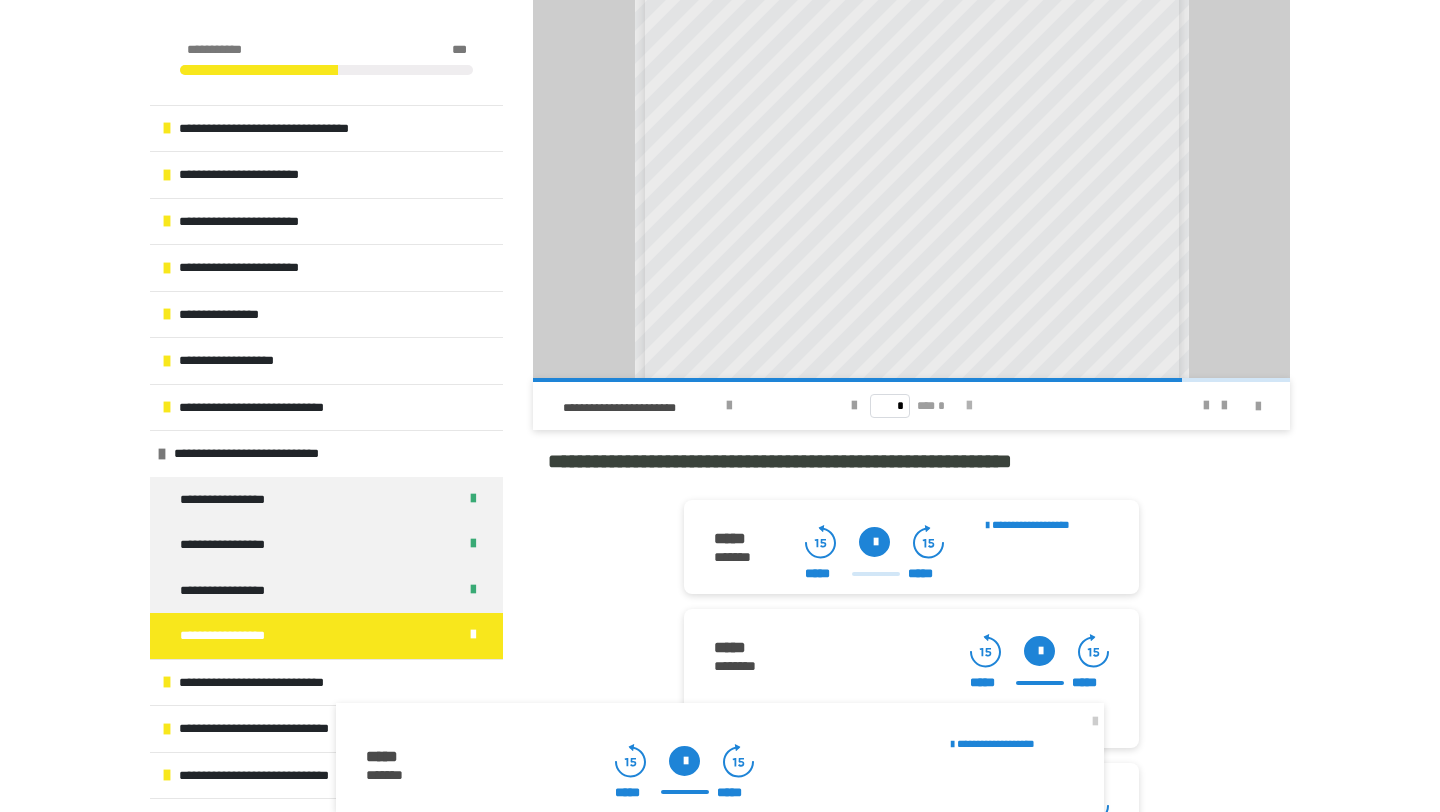 click at bounding box center (969, 406) 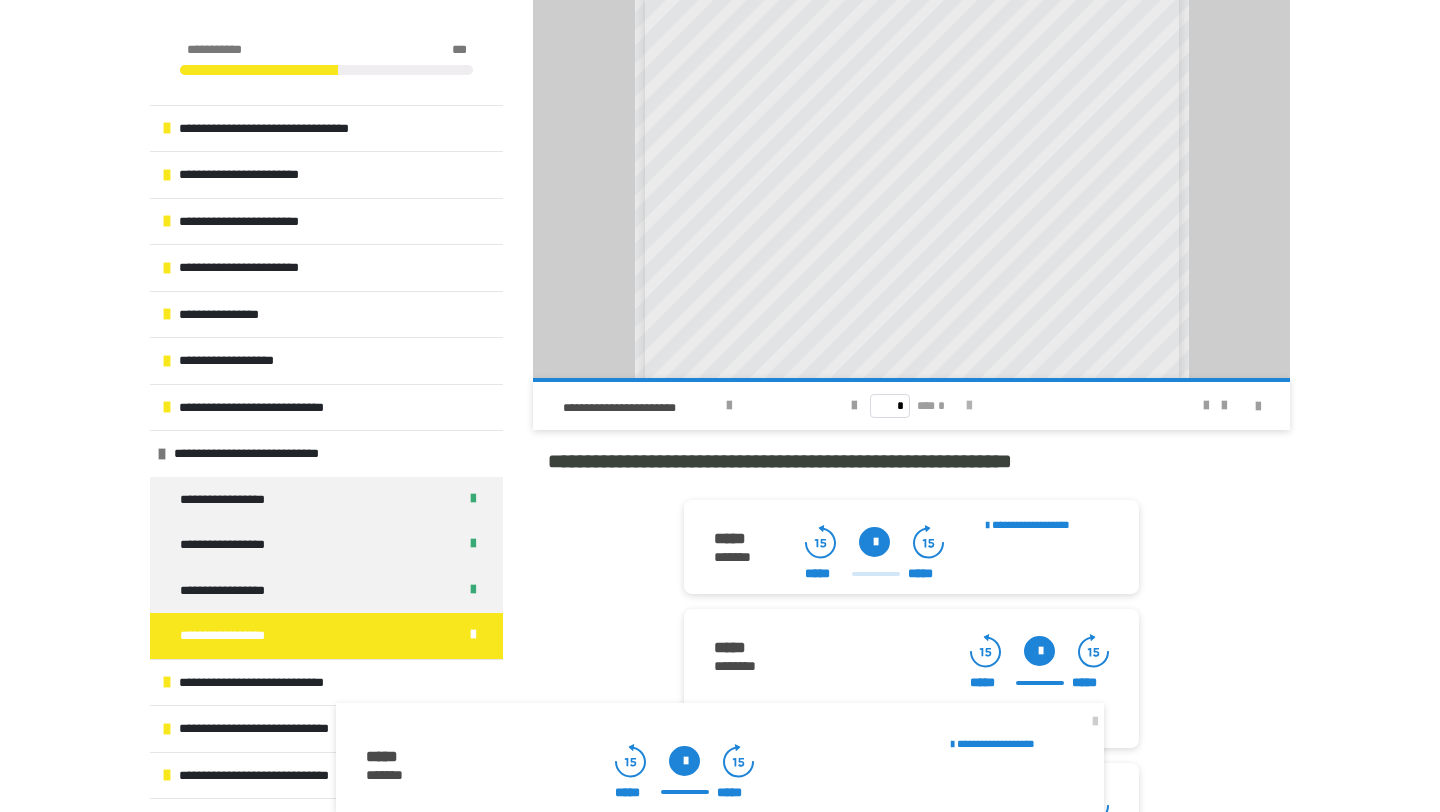 scroll, scrollTop: 0, scrollLeft: 0, axis: both 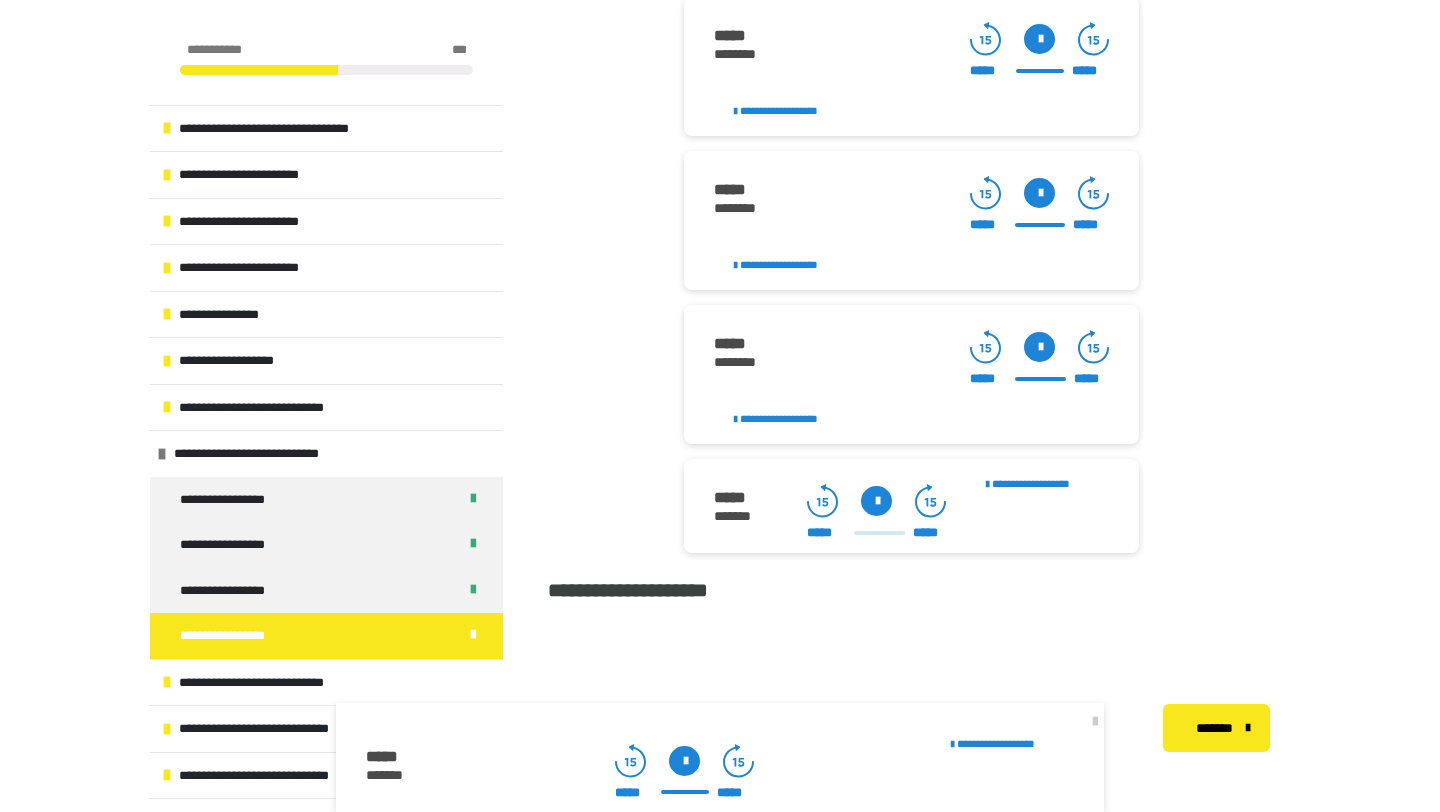 click at bounding box center [876, 501] 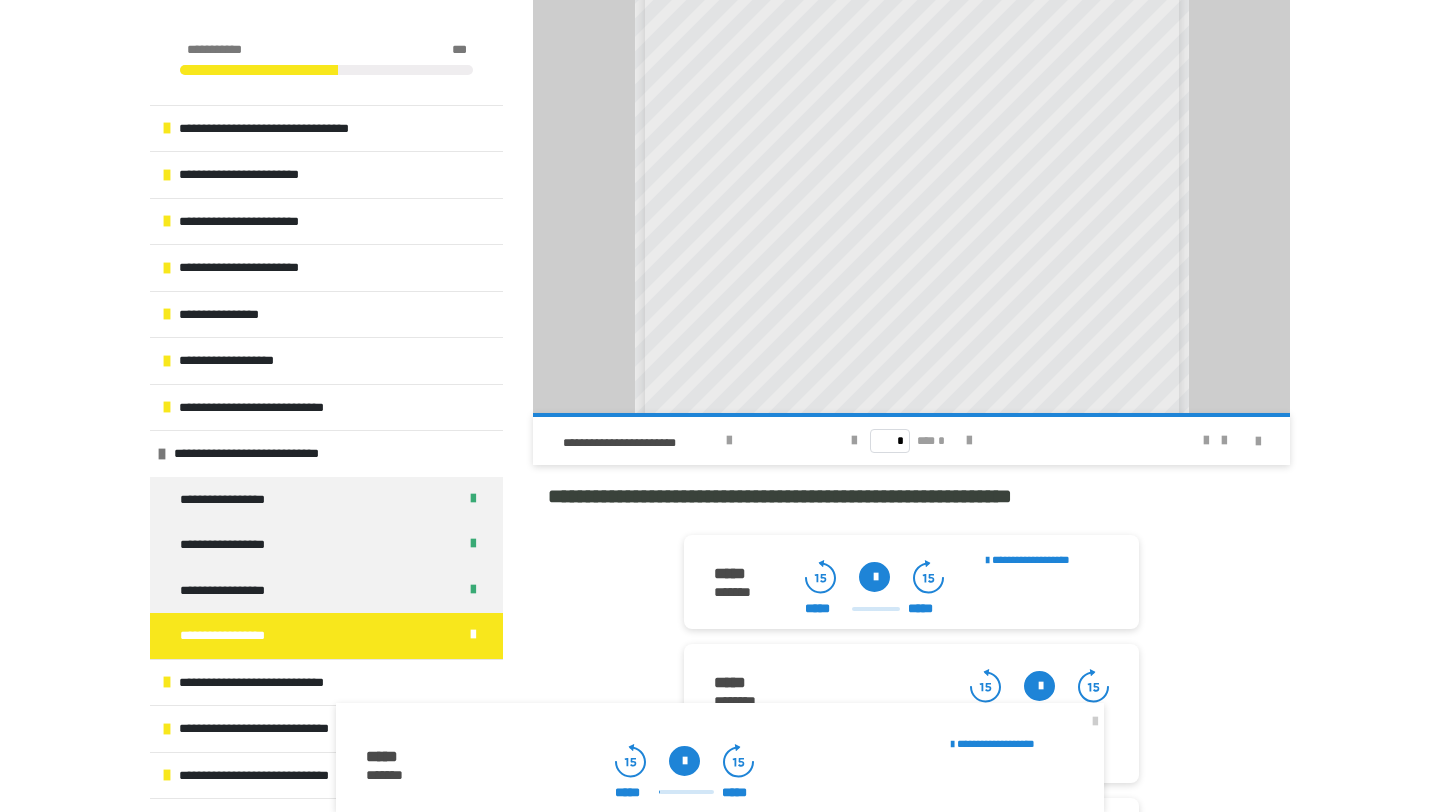scroll, scrollTop: 1774, scrollLeft: 0, axis: vertical 